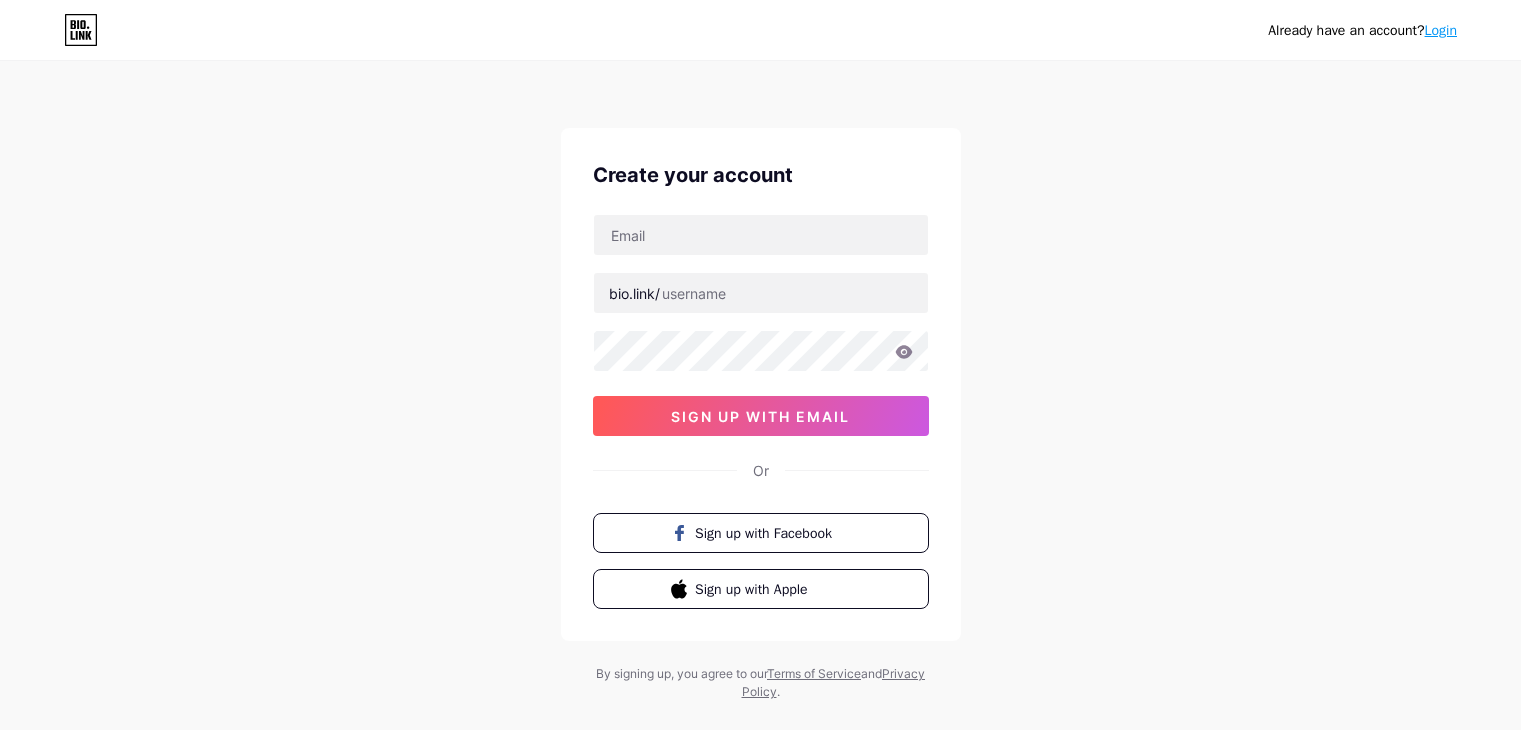 scroll, scrollTop: 0, scrollLeft: 0, axis: both 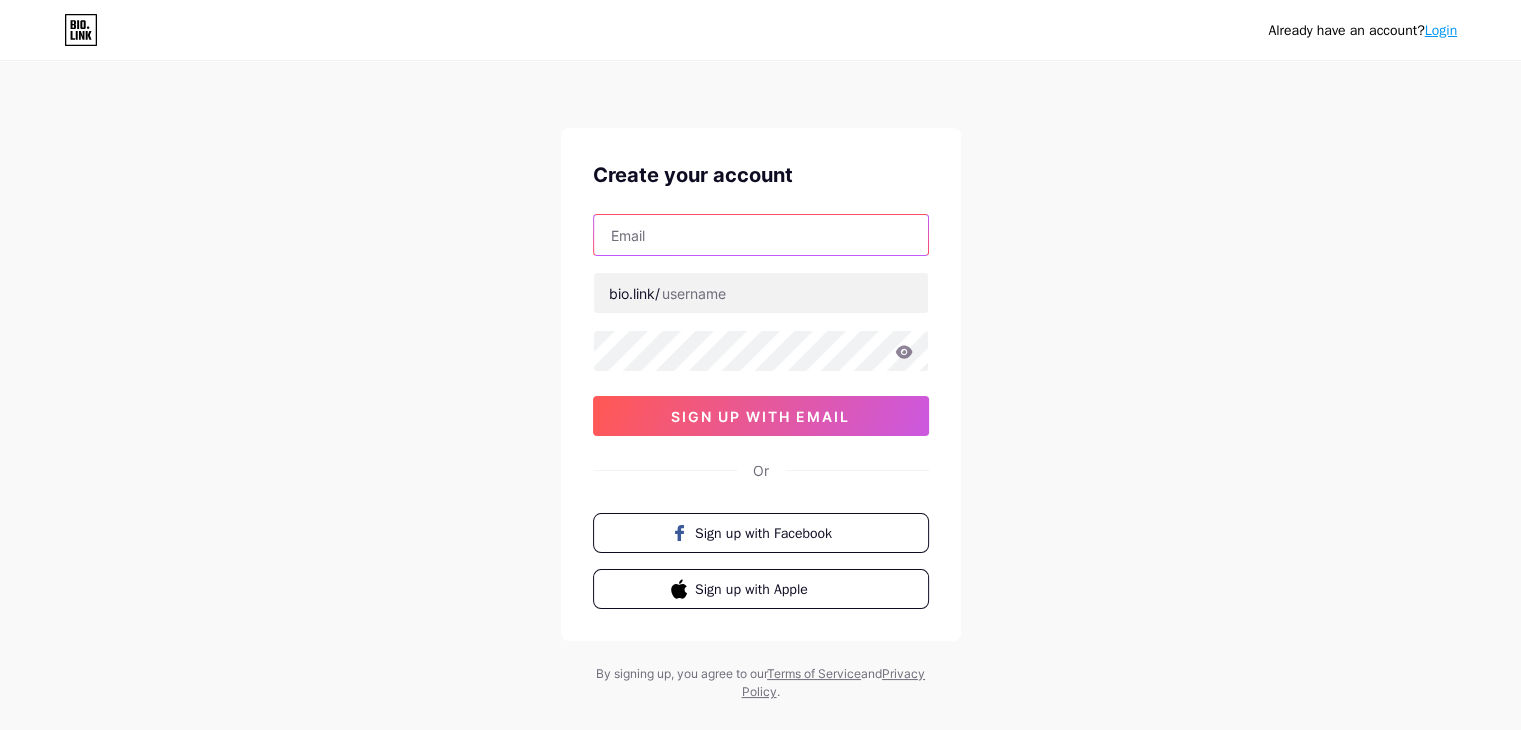 click at bounding box center [761, 235] 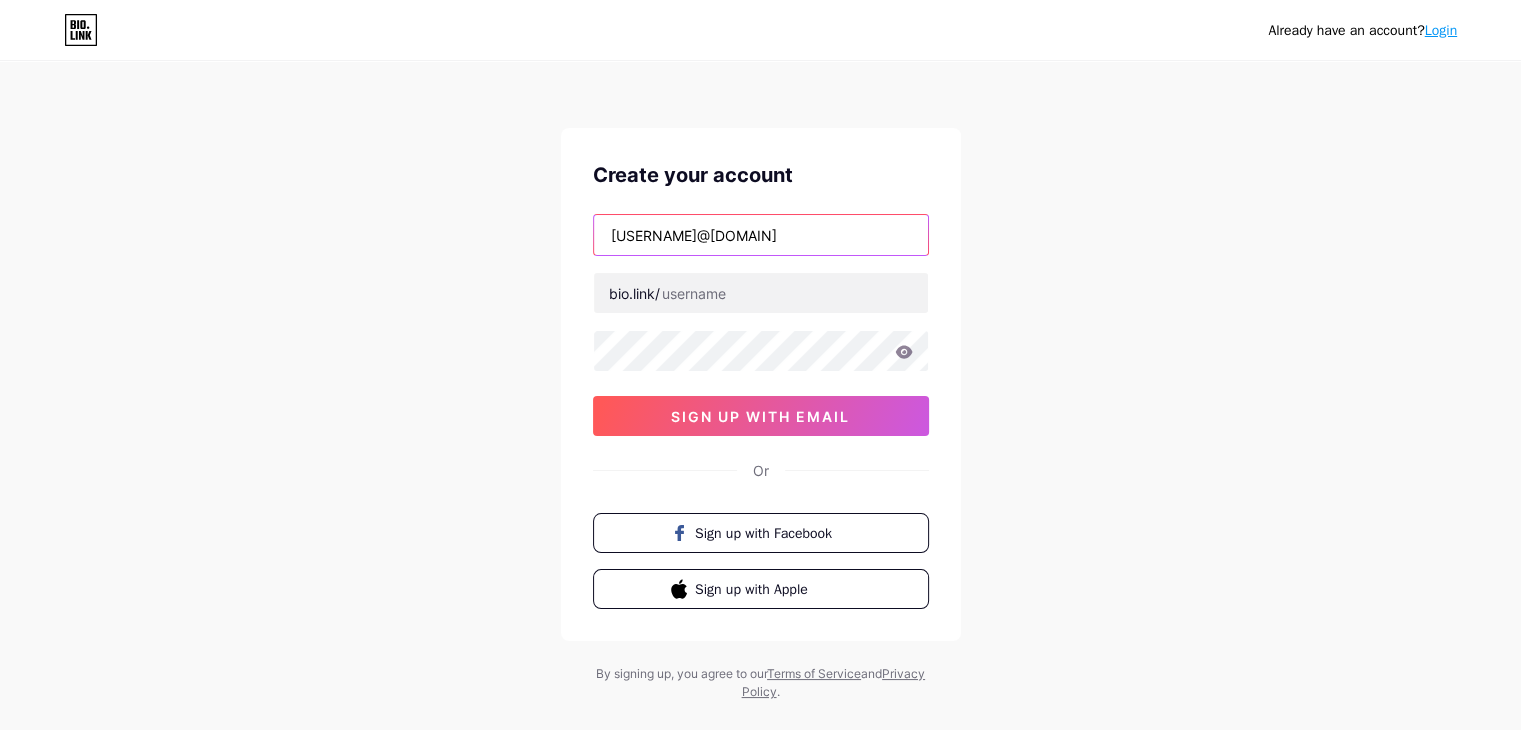 drag, startPoint x: 661, startPoint y: 234, endPoint x: 641, endPoint y: 242, distance: 21.540659 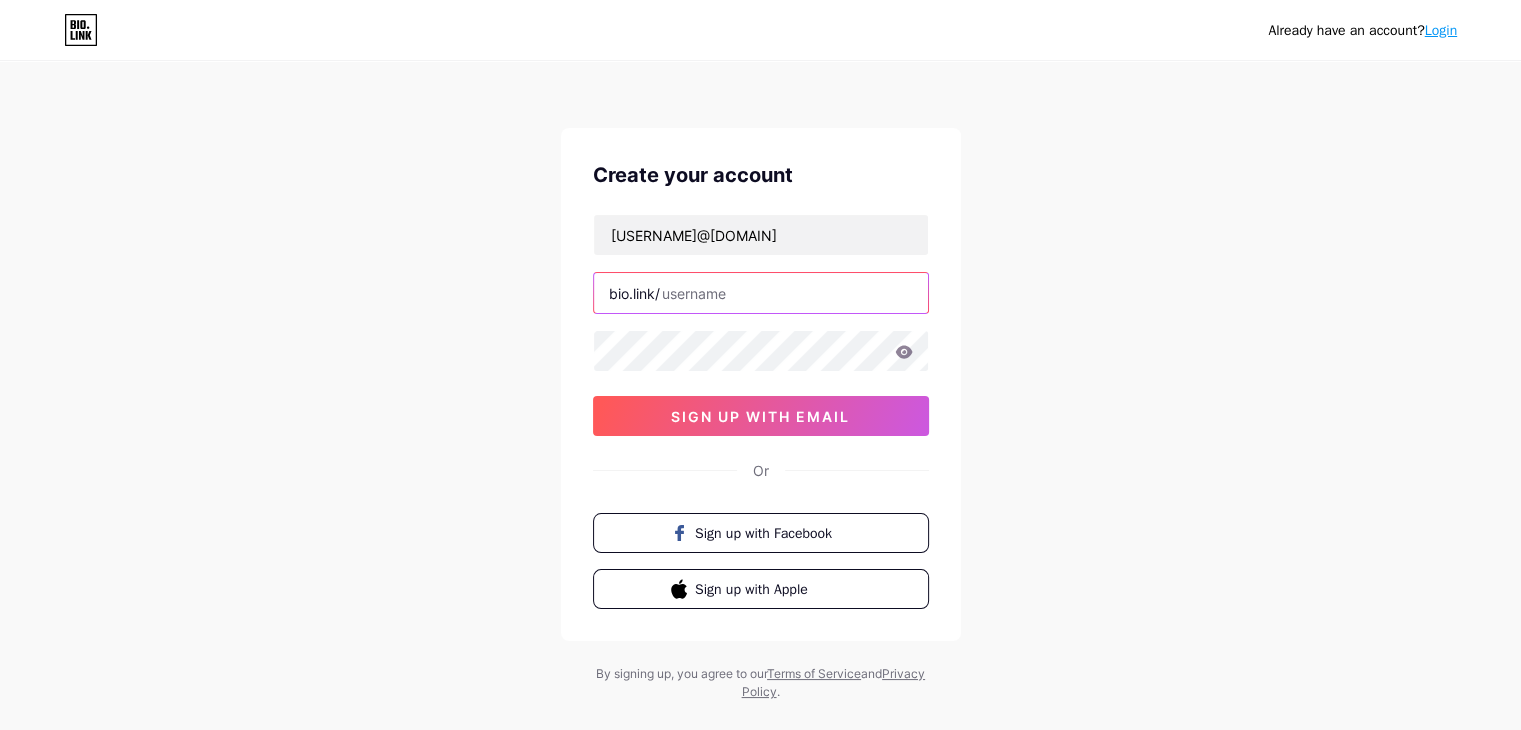 click at bounding box center (761, 293) 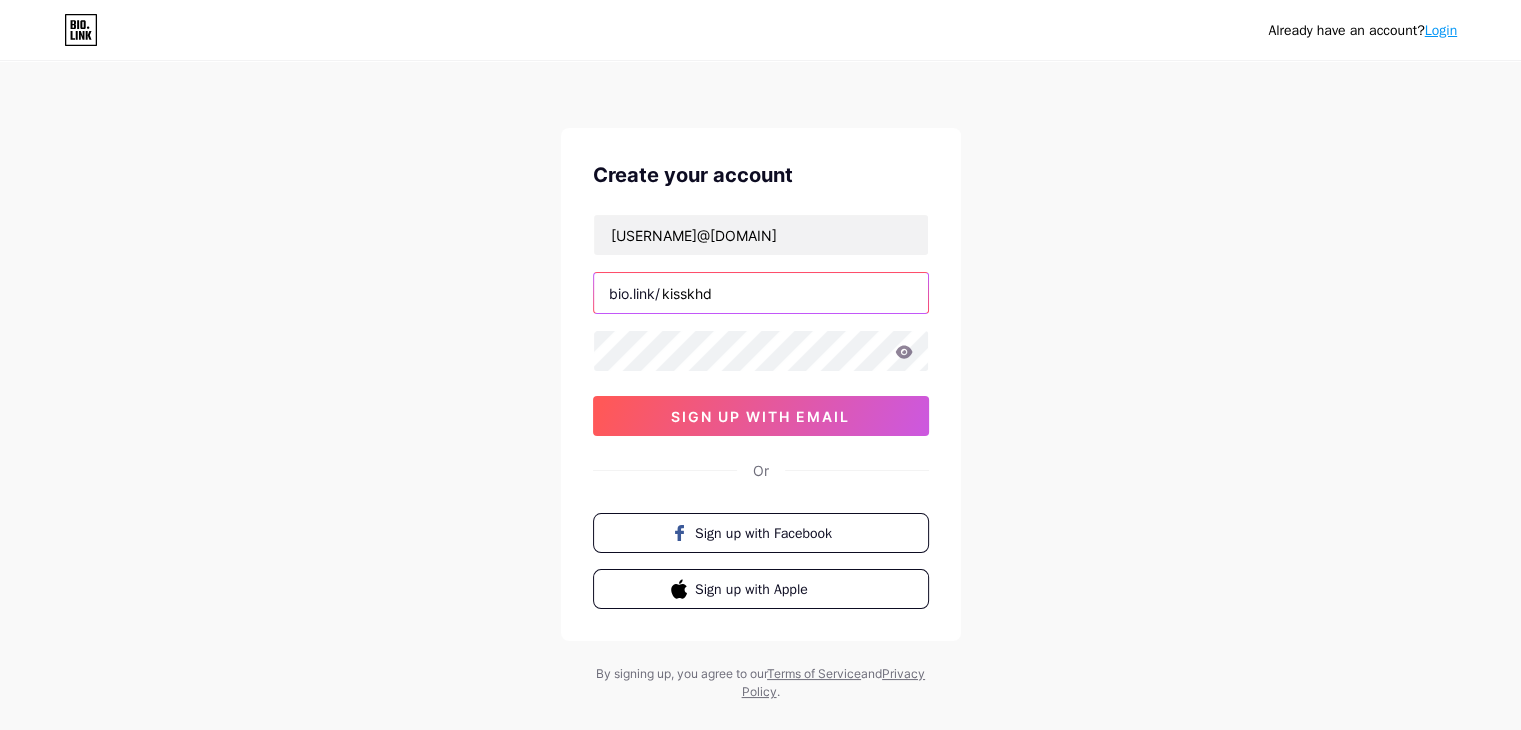 type on "kisskhd" 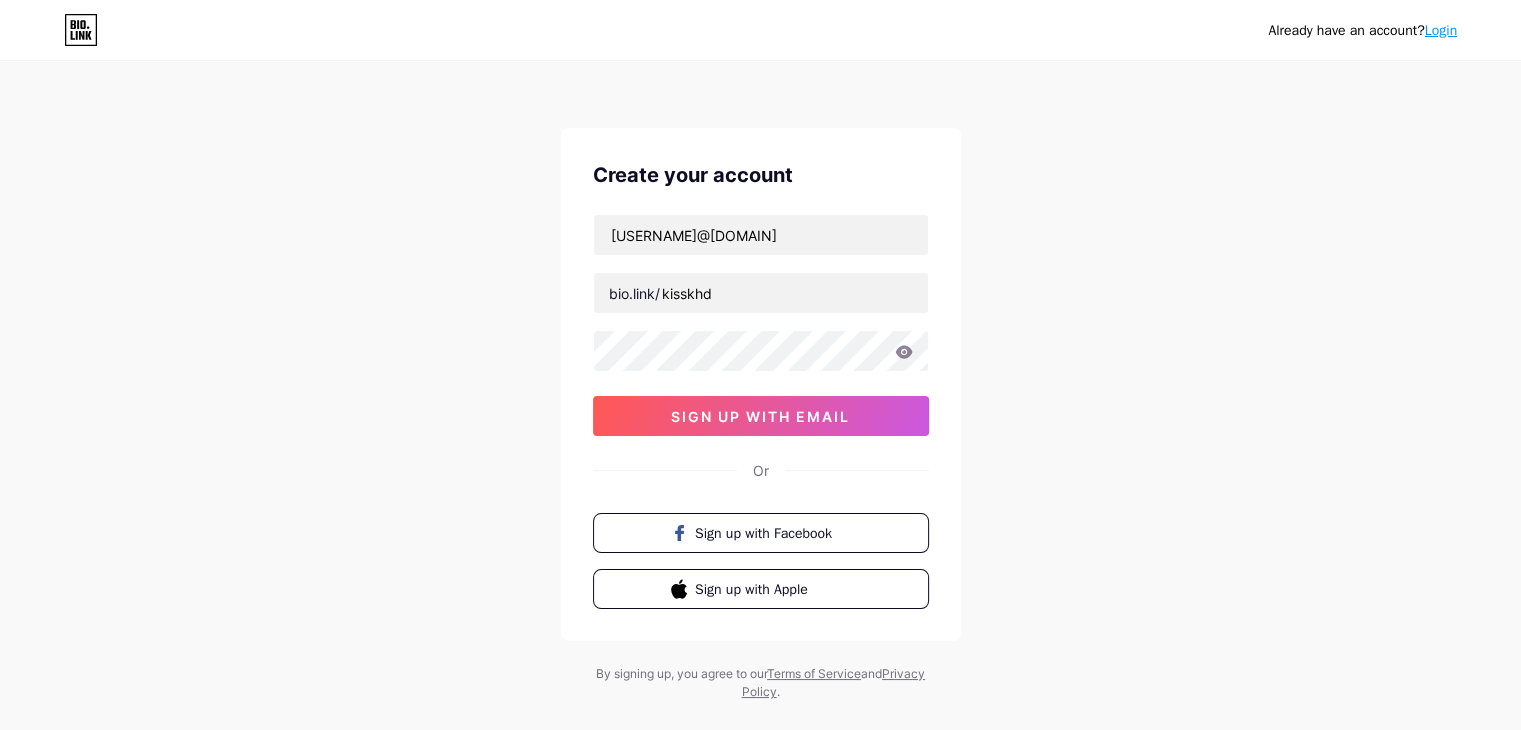 click on "[USERNAME]@[DOMAIN] bio.link/[USERNAME] [ALPHANUMERIC_STRING] sign up with email" at bounding box center [761, 325] 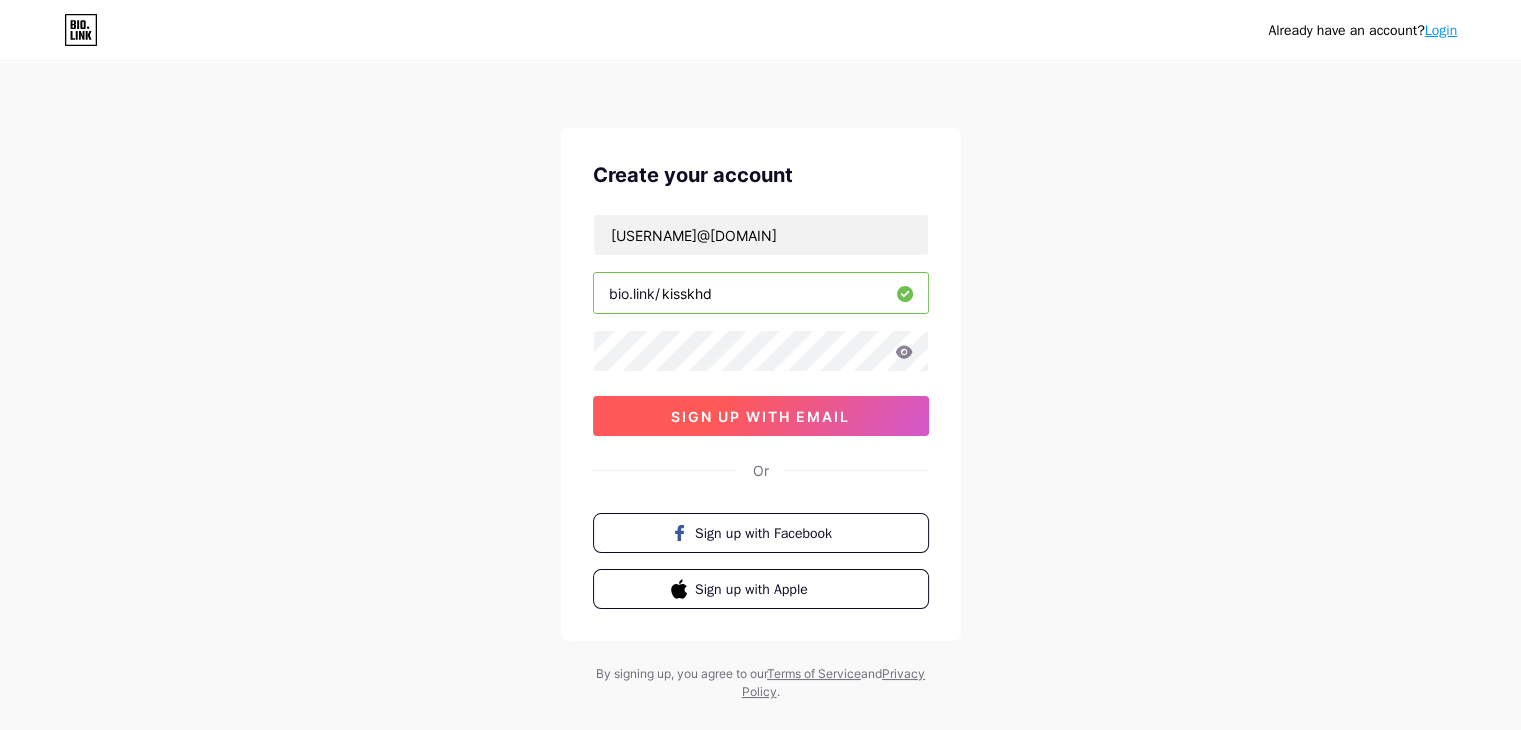 click on "sign up with email" at bounding box center (760, 416) 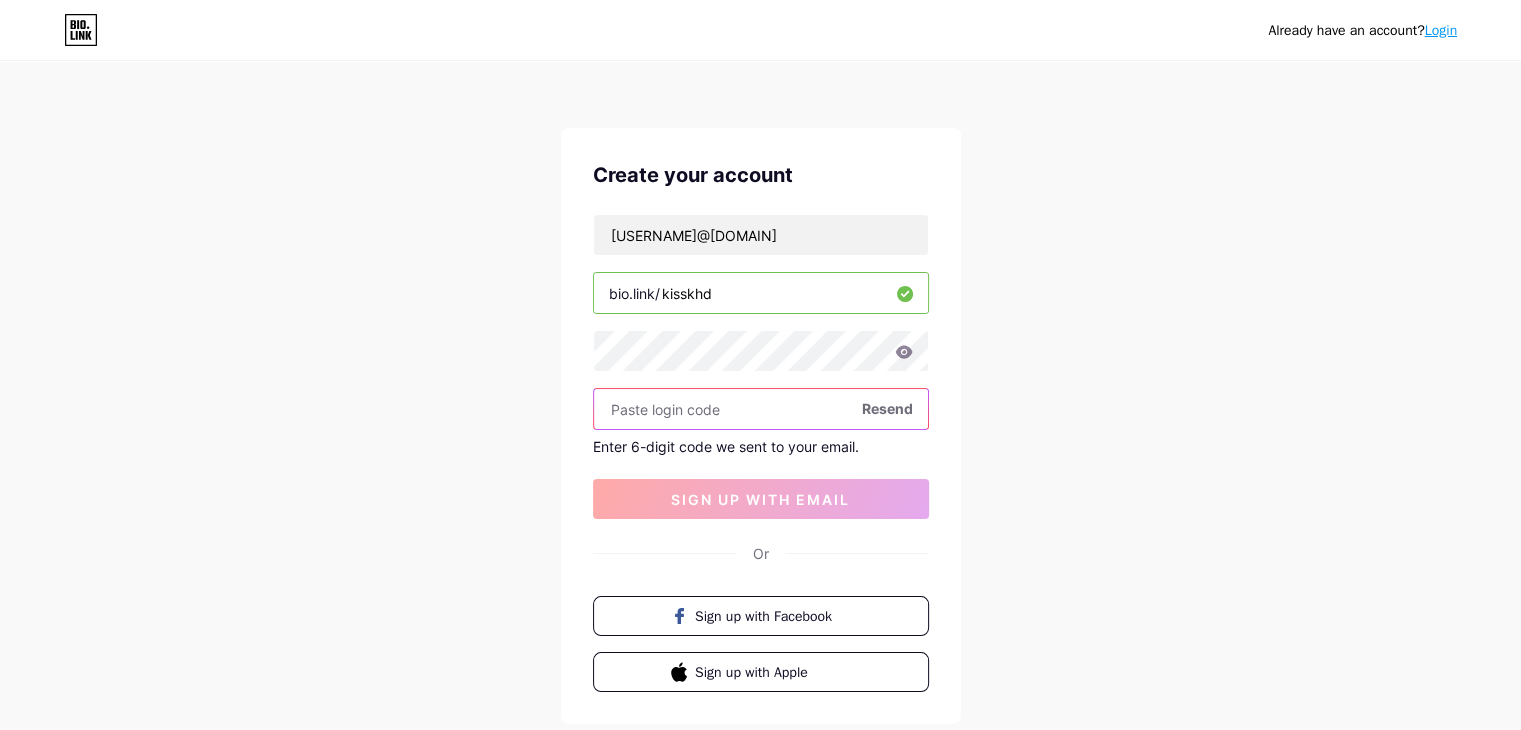 paste on "837954" 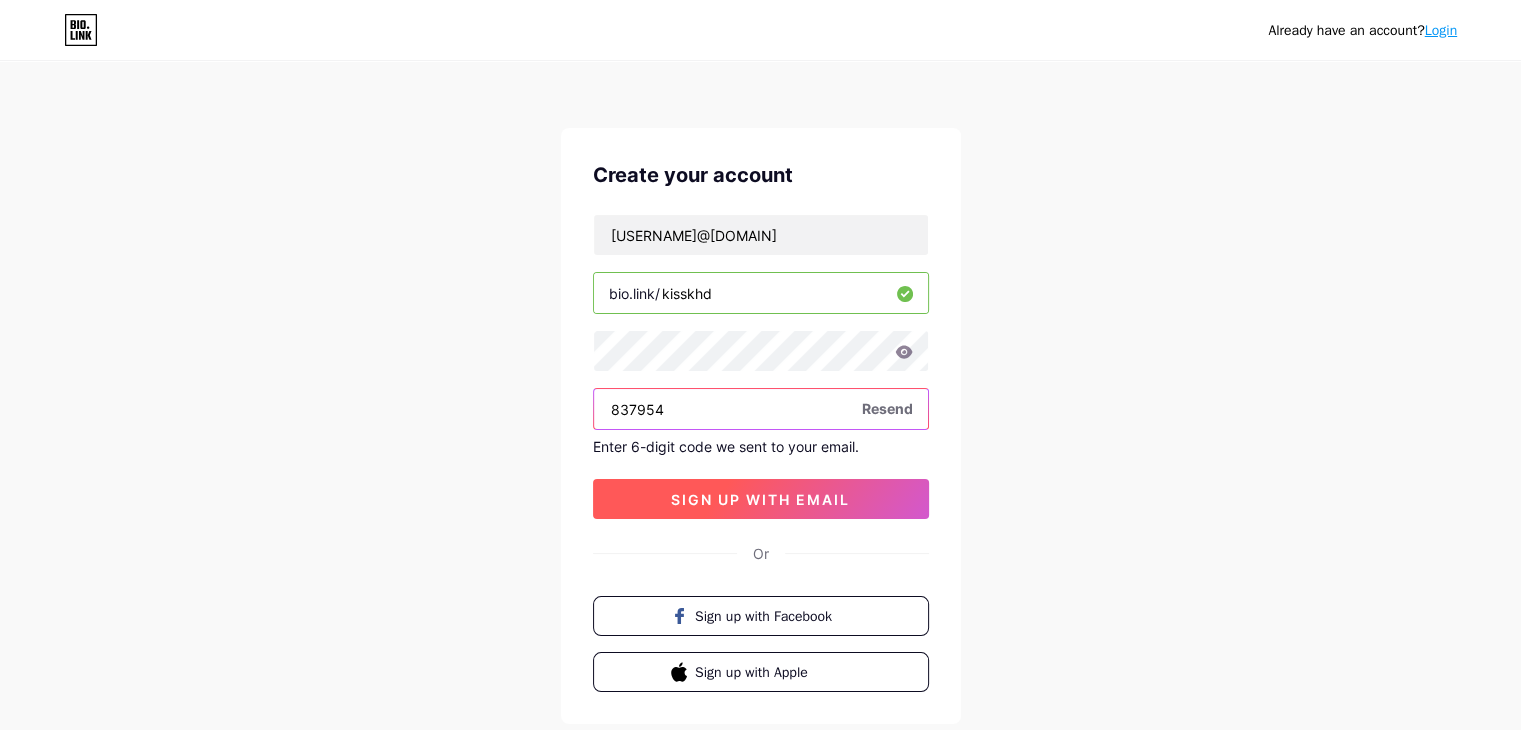 type on "837954" 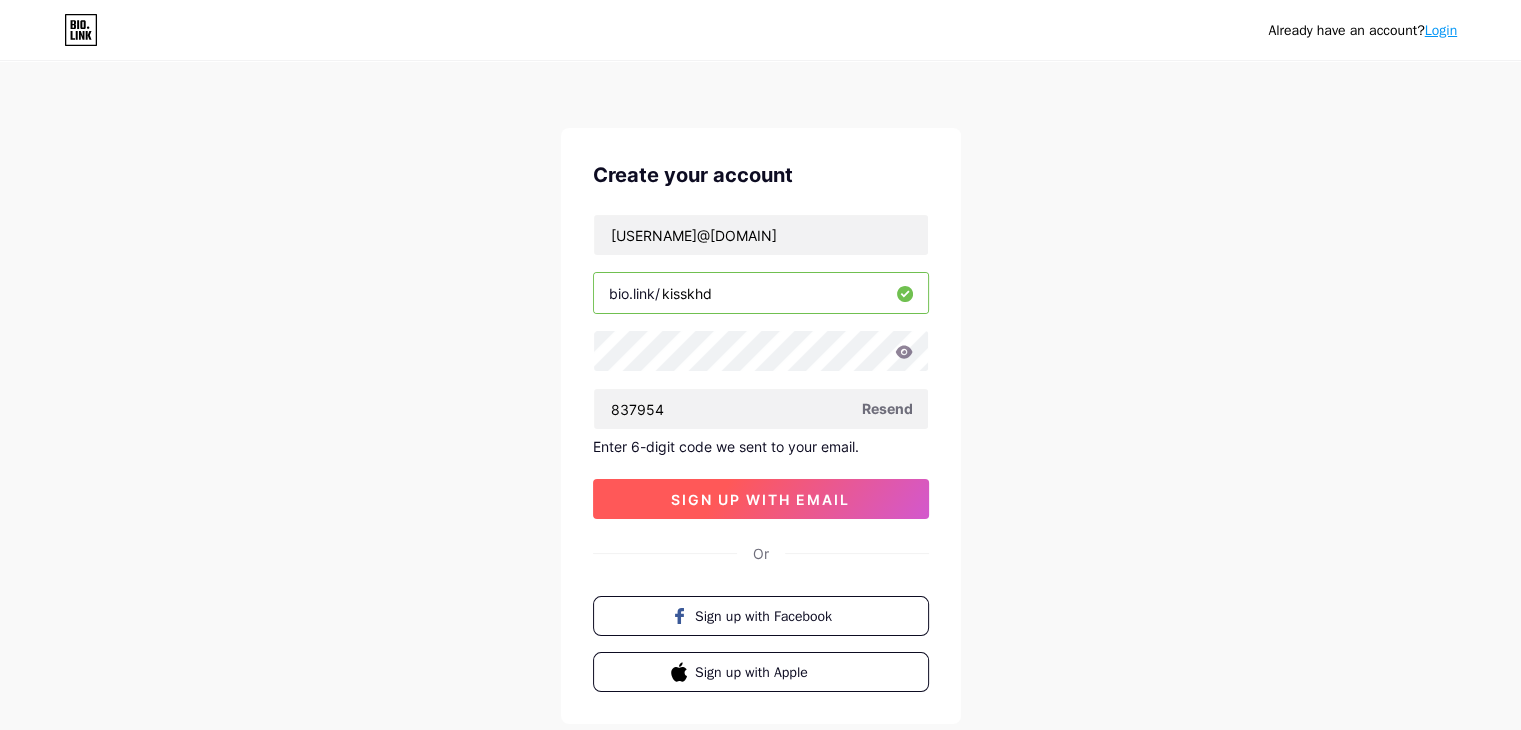 click on "sign up with email" at bounding box center [760, 499] 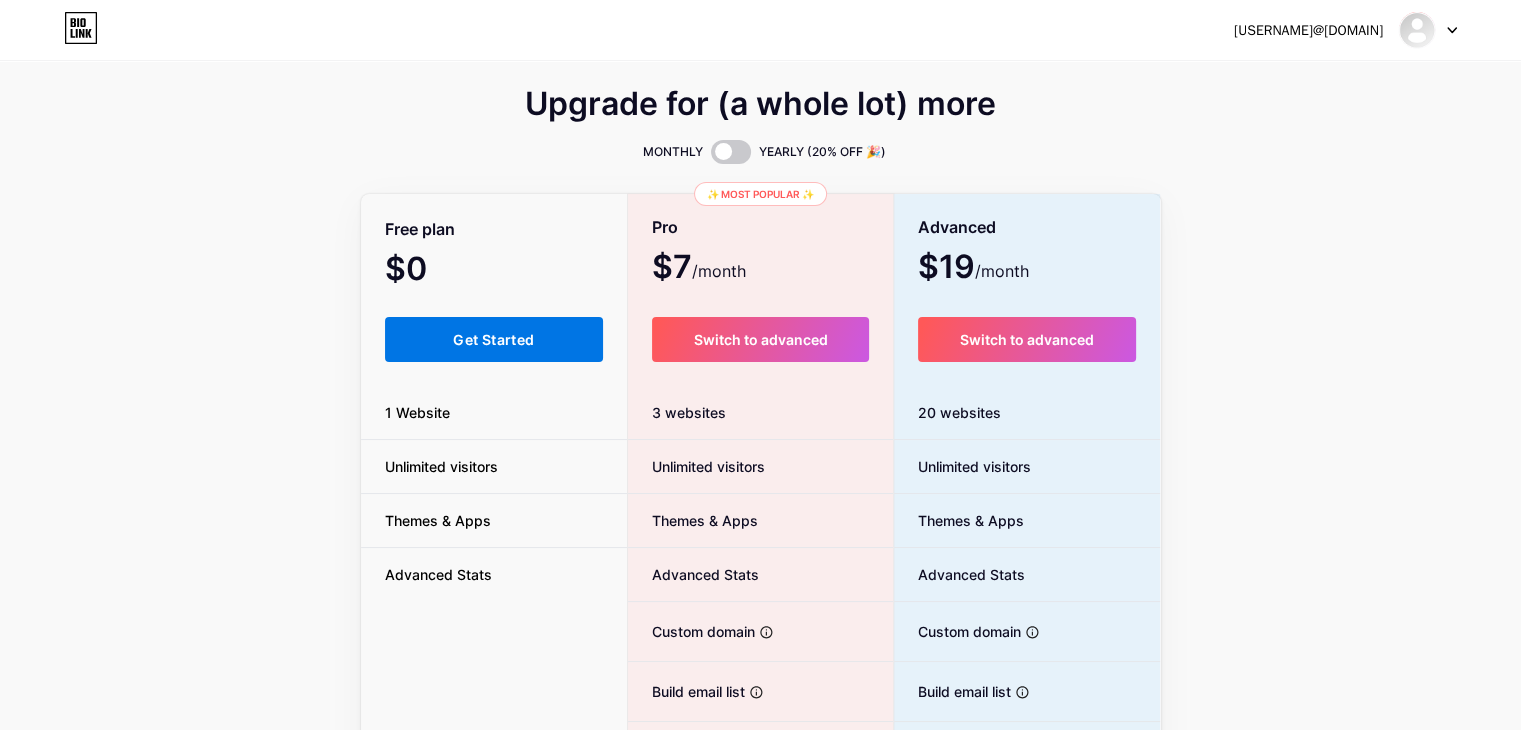 click on "Get Started" at bounding box center (493, 339) 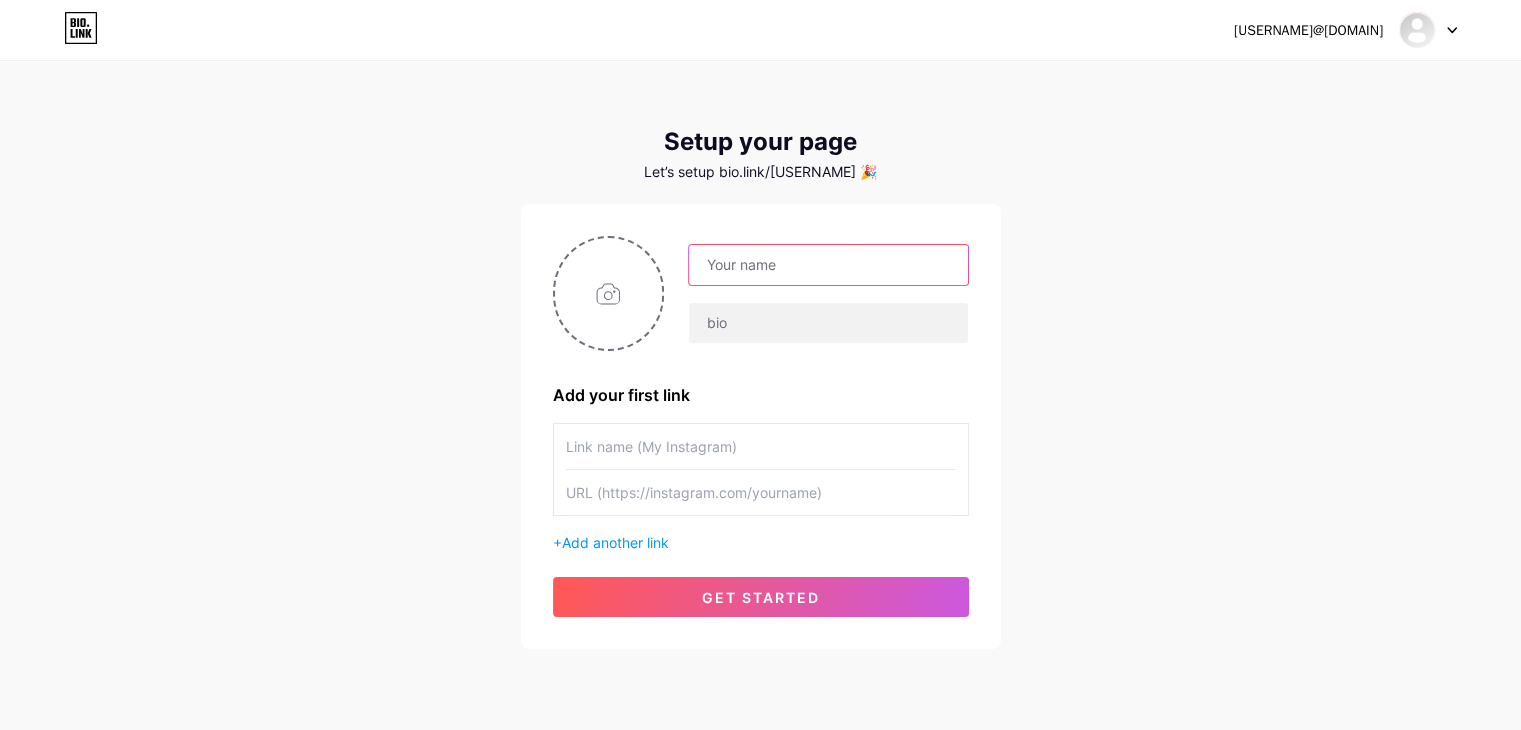 click at bounding box center [828, 265] 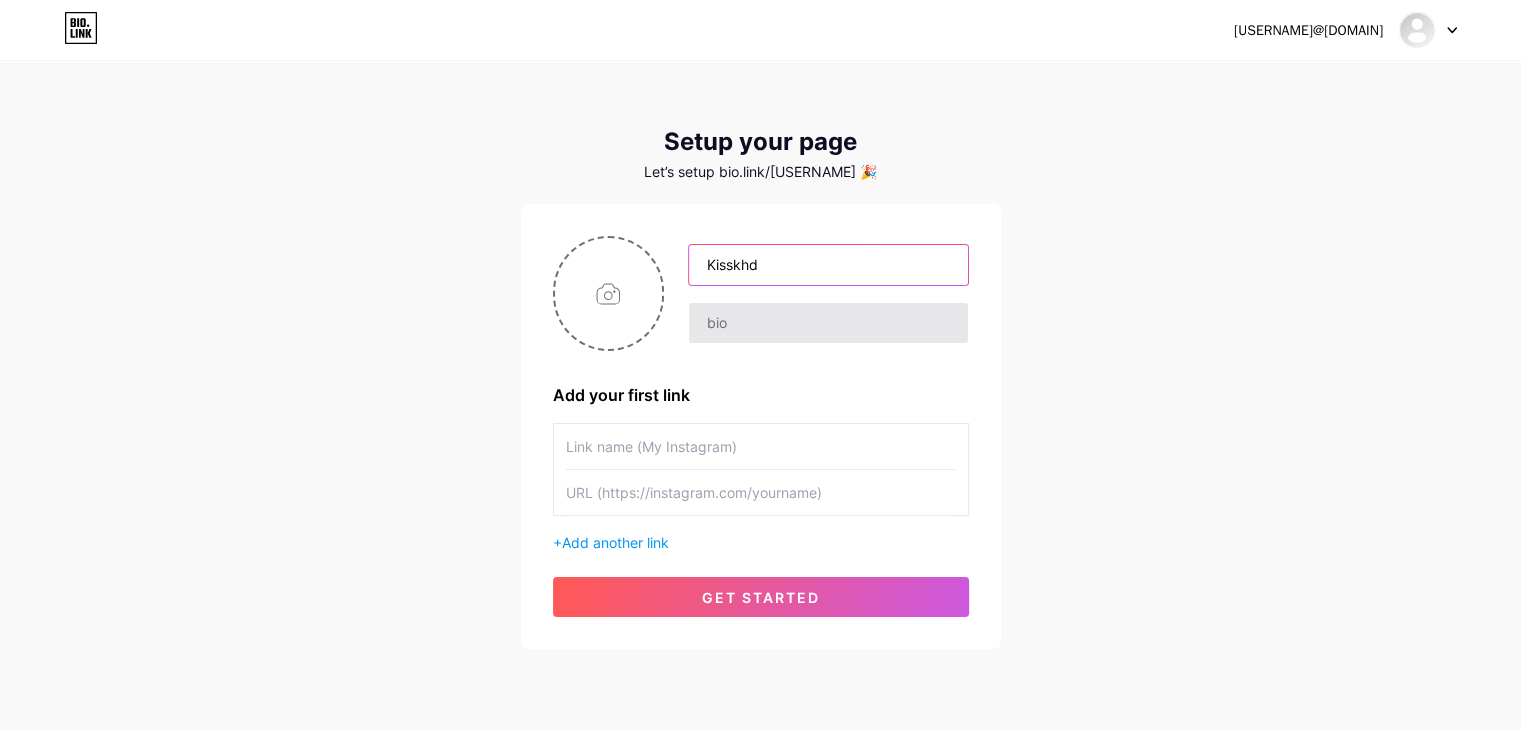 type on "Kisskhd" 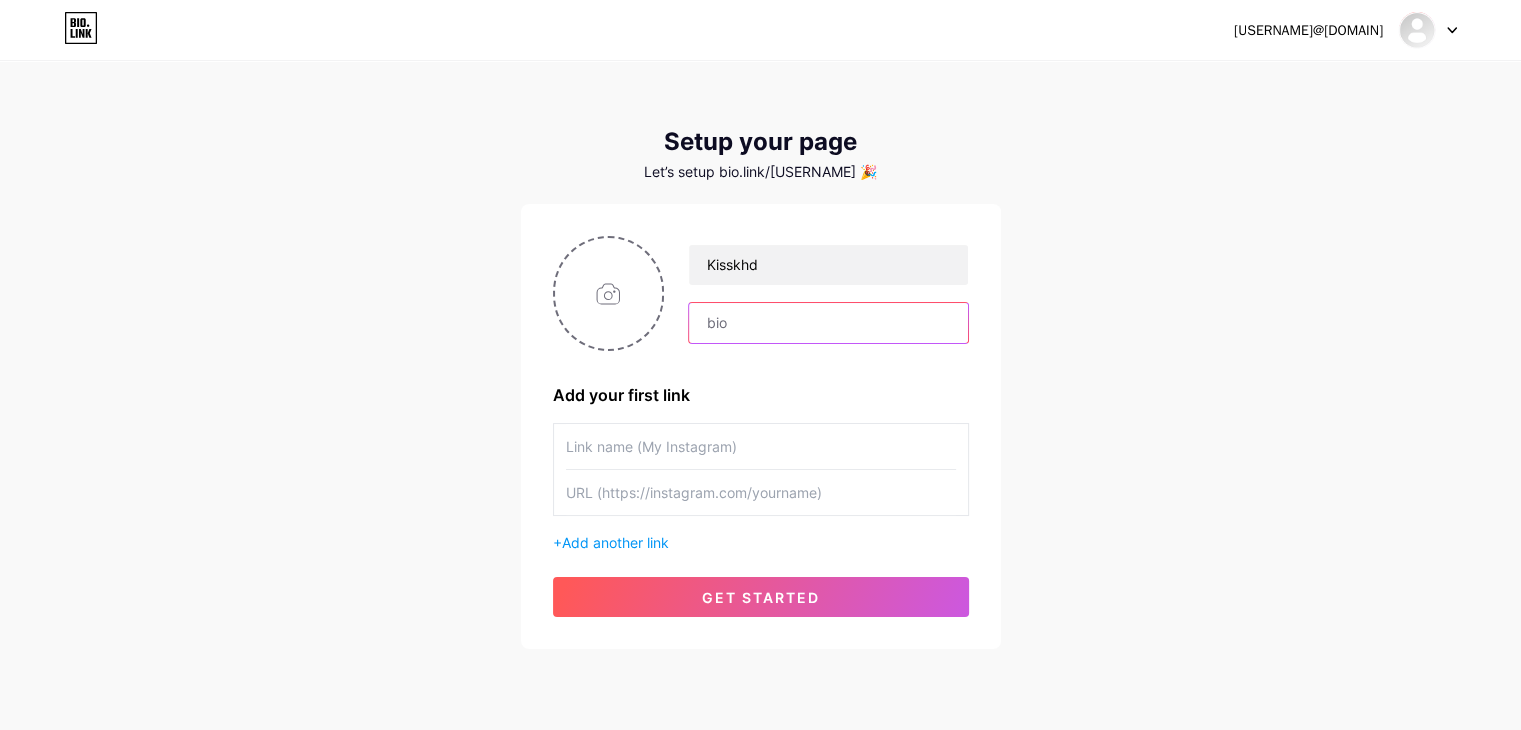 click at bounding box center (828, 323) 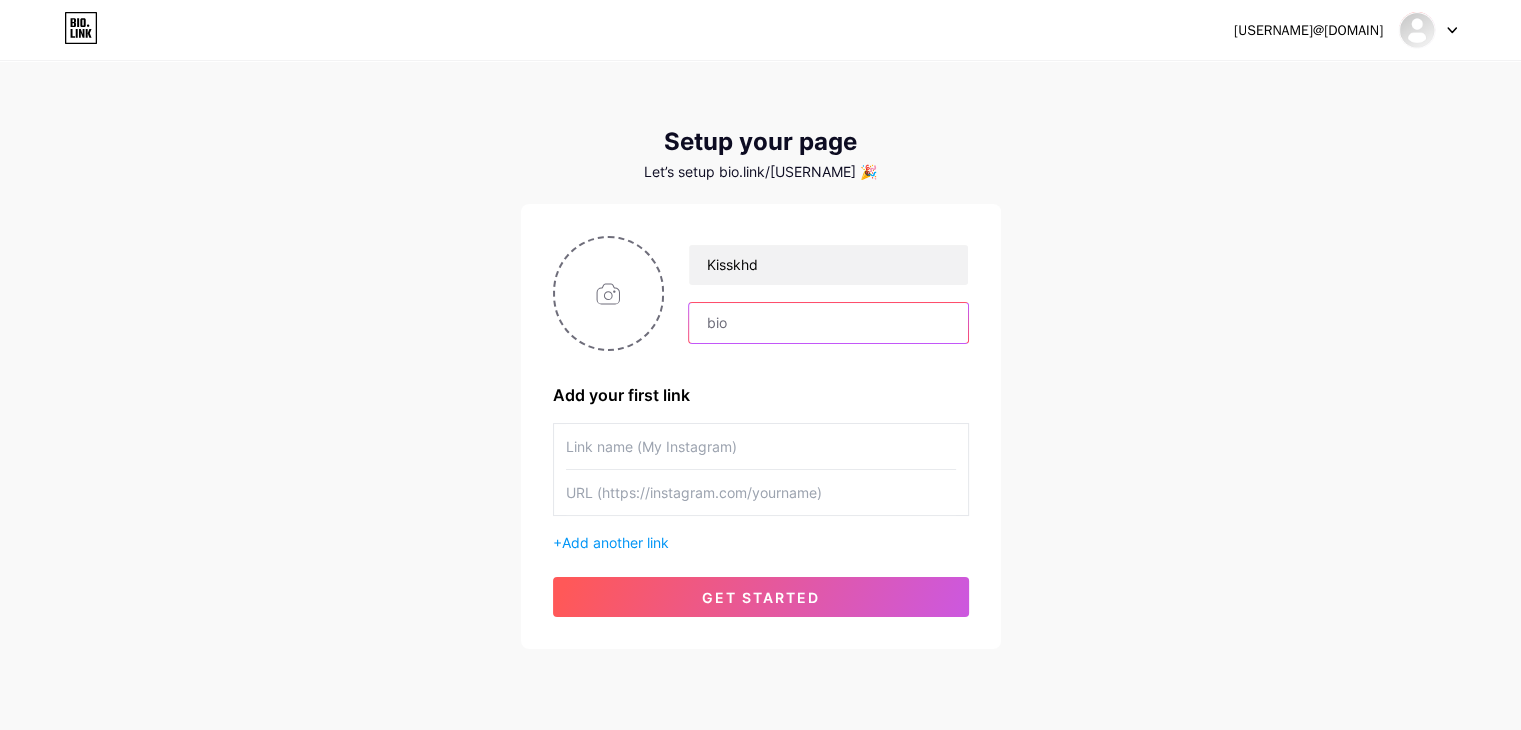 paste on "Kisskh helps you stay updated with ongoing Korean dramas, variety shows, and romantic web series. No sign-up needed—just search, click, and enjoy the content instantly." 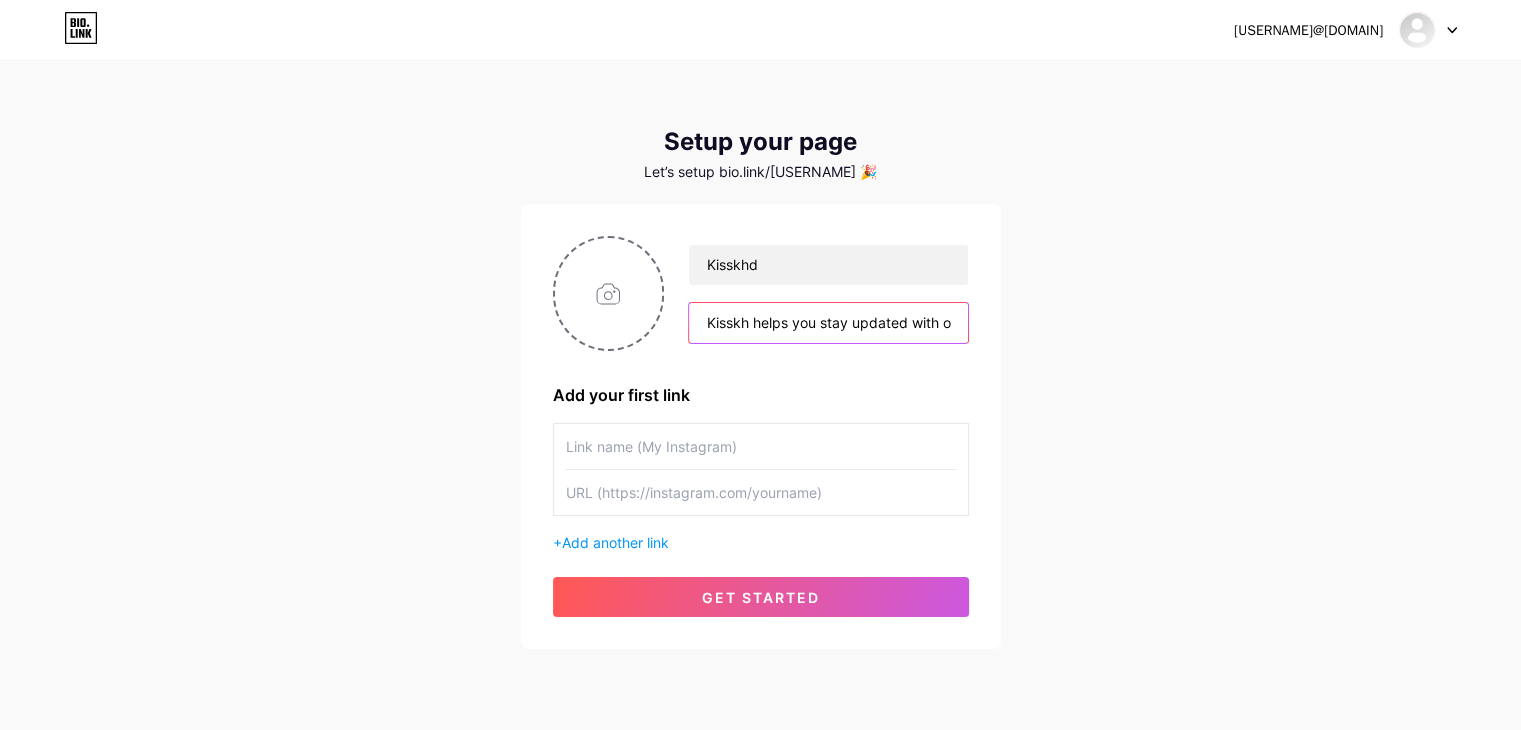 scroll, scrollTop: 0, scrollLeft: 893, axis: horizontal 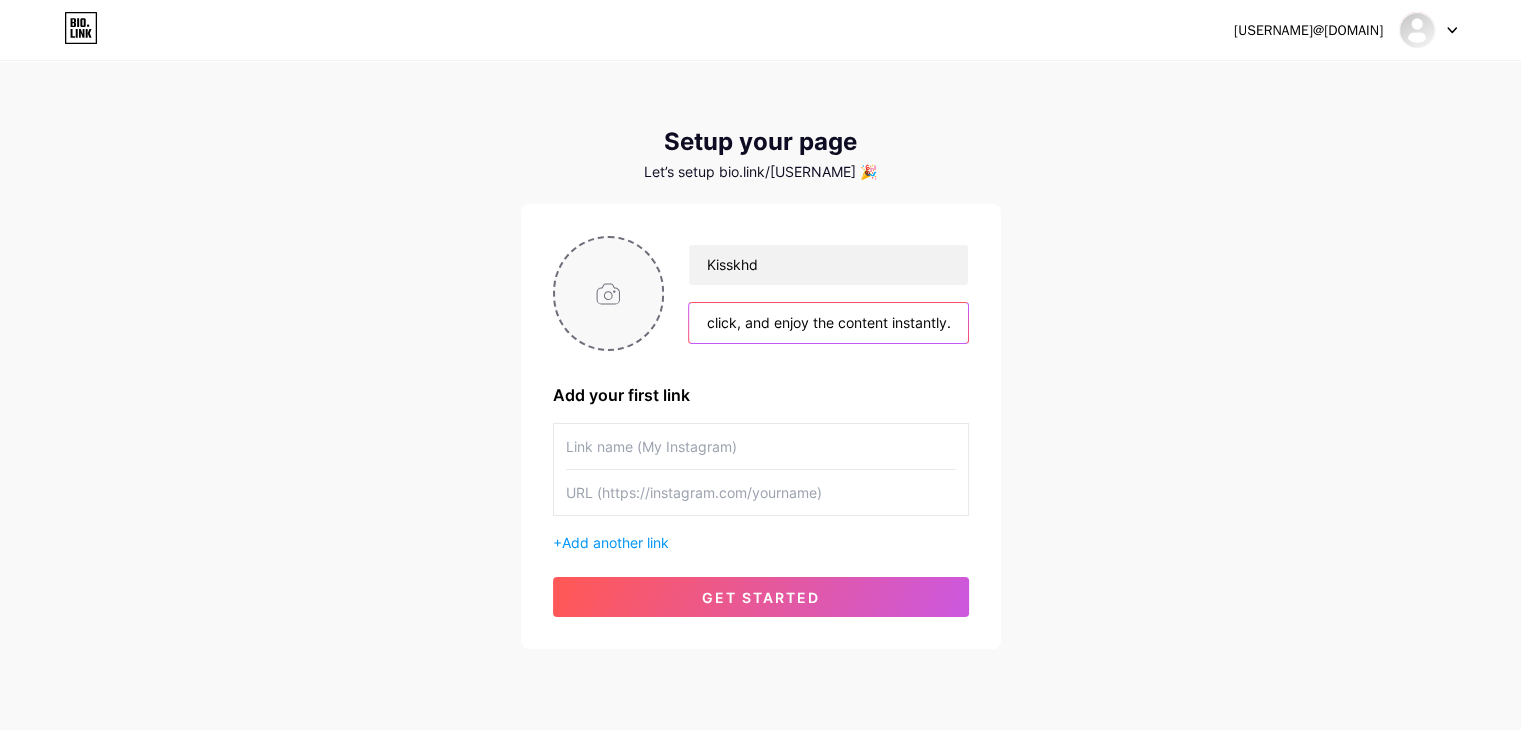 type on "Kisskh helps you stay updated with ongoing Korean dramas, variety shows, and romantic web series. No sign-up needed—just search, click, and enjoy the content instantly." 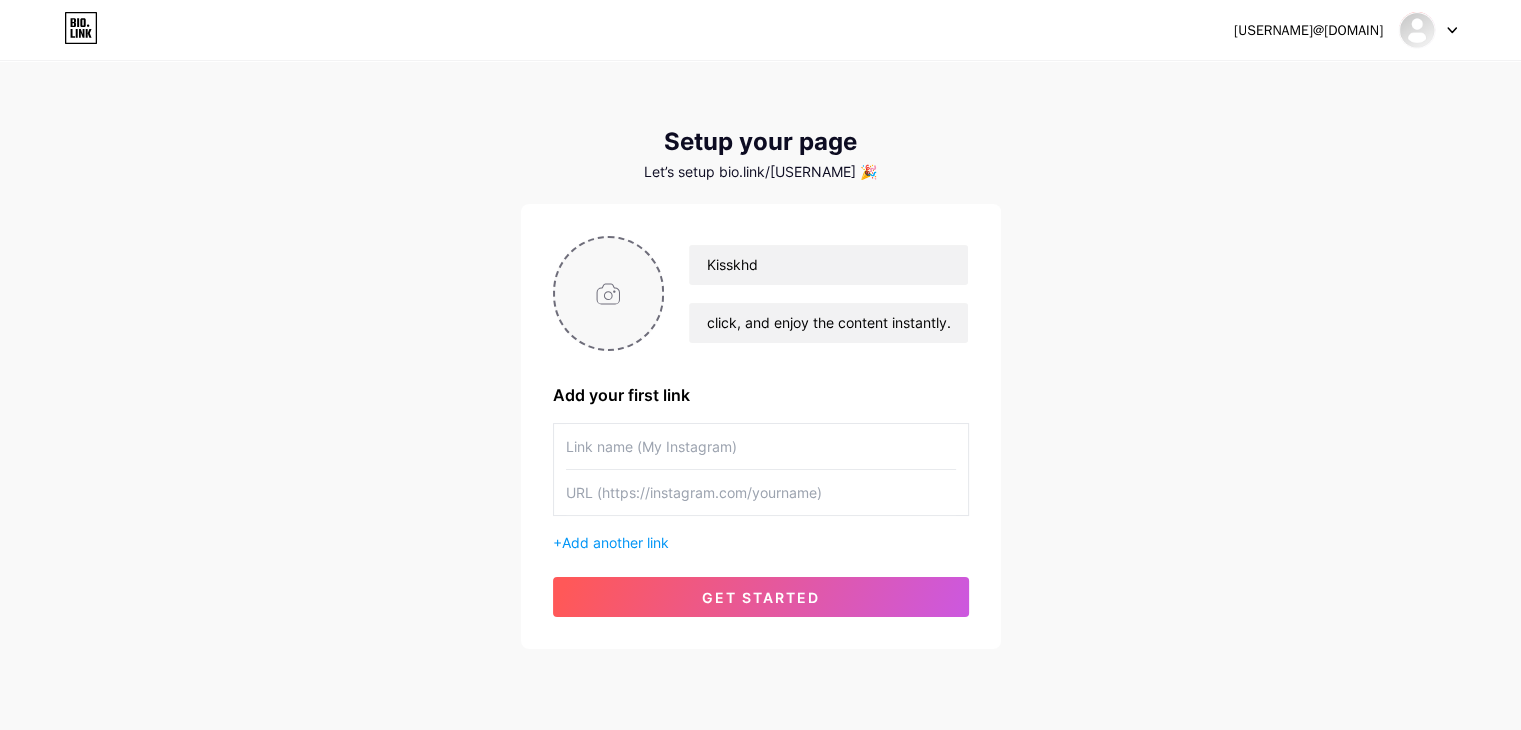 click at bounding box center [609, 293] 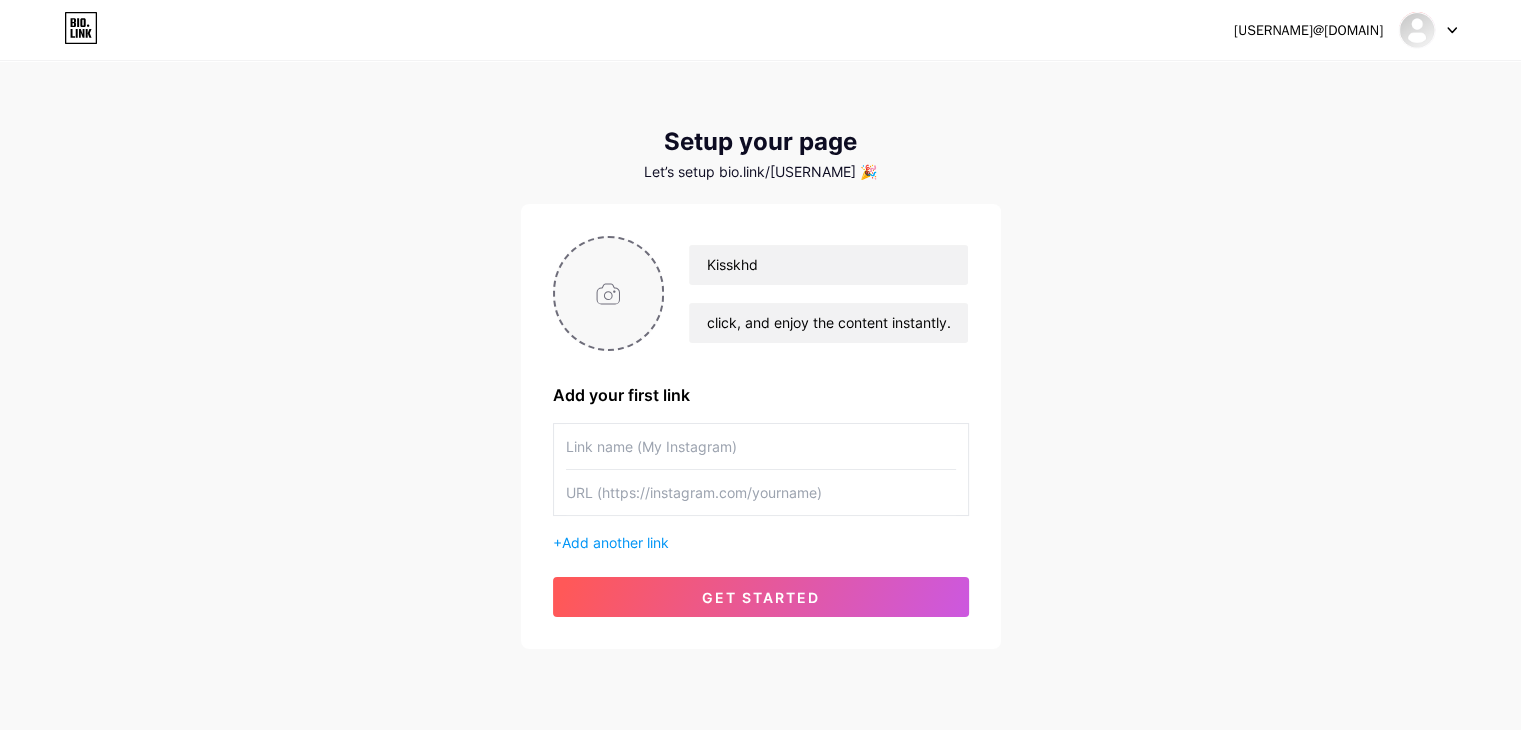 scroll, scrollTop: 0, scrollLeft: 0, axis: both 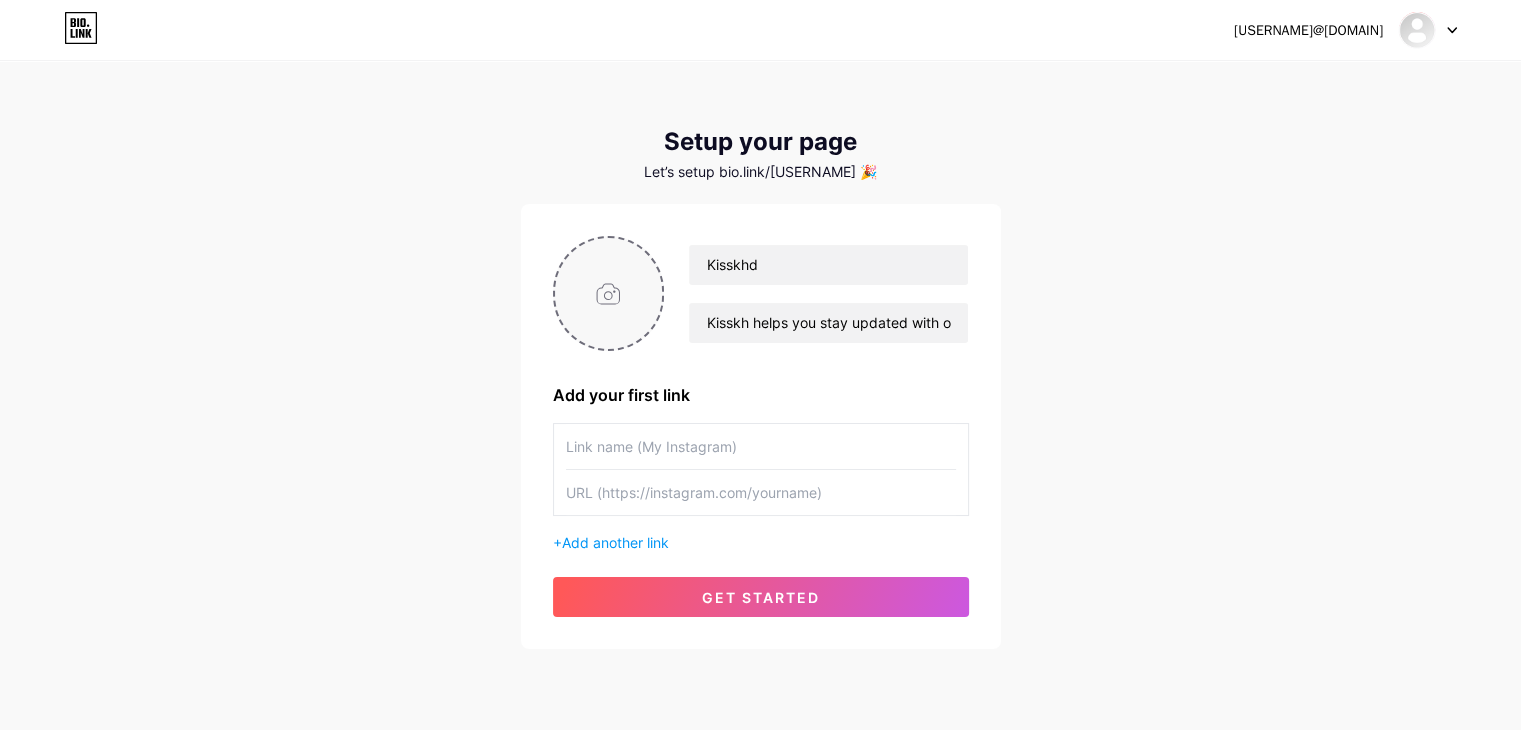 type on "C:\fakepath\[FILENAME].png" 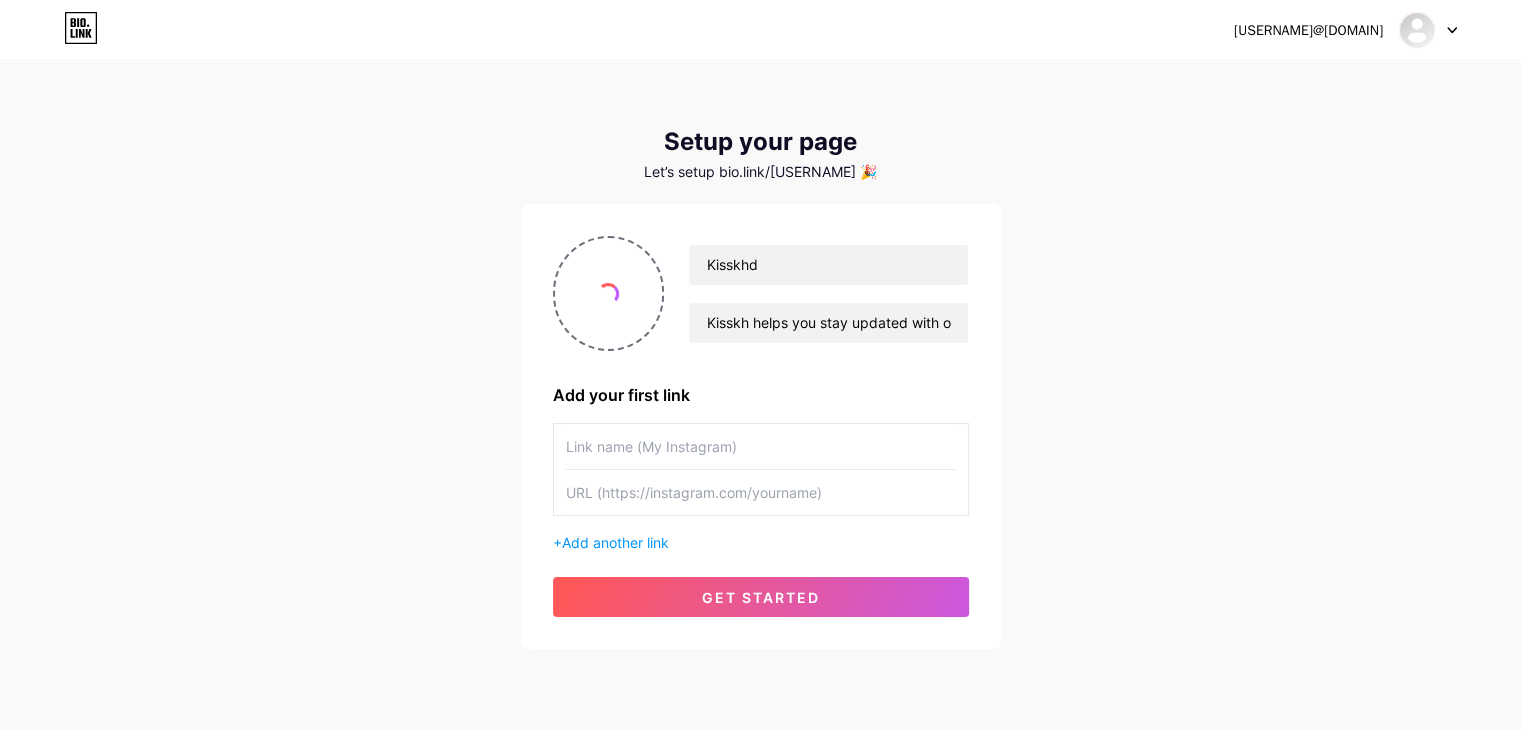click at bounding box center (761, 446) 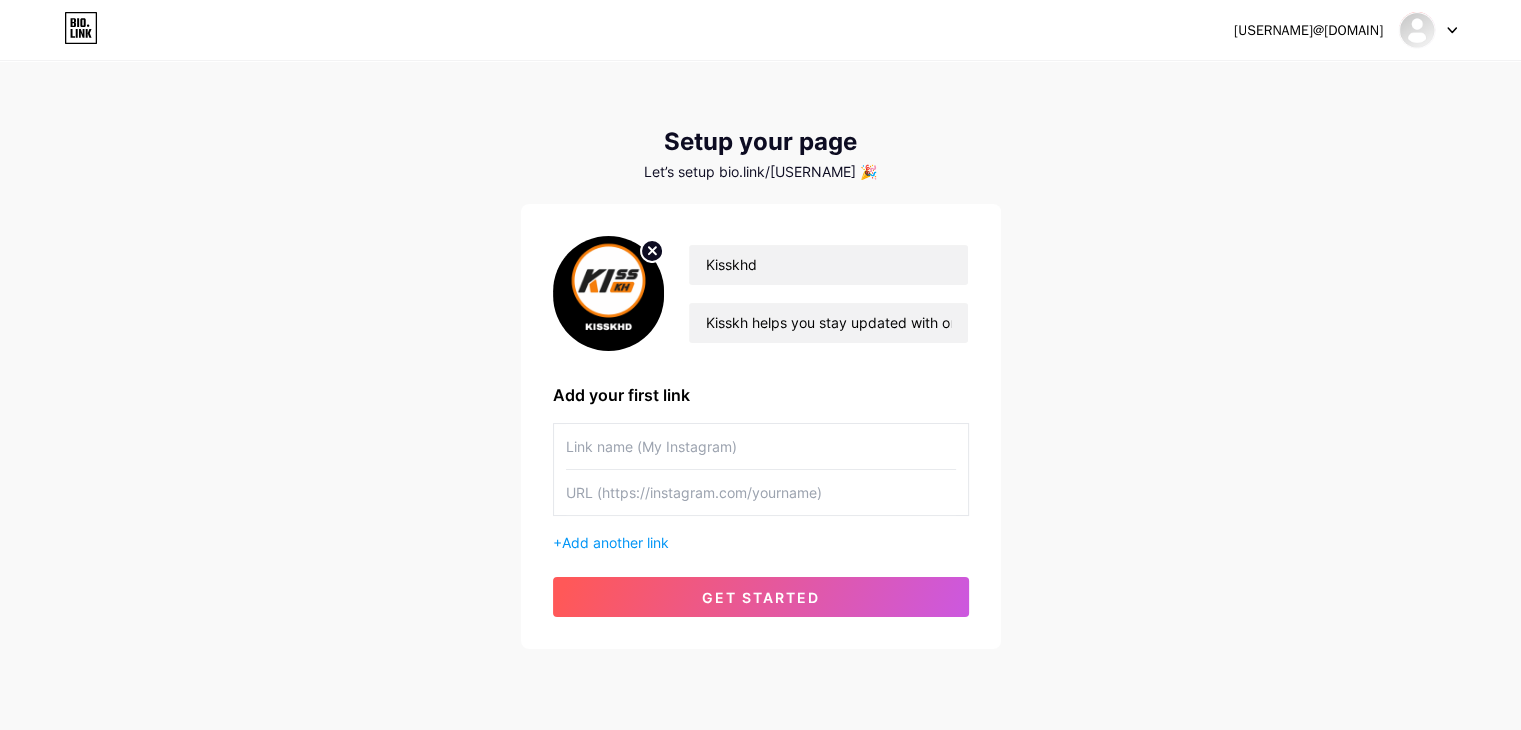 click at bounding box center [761, 446] 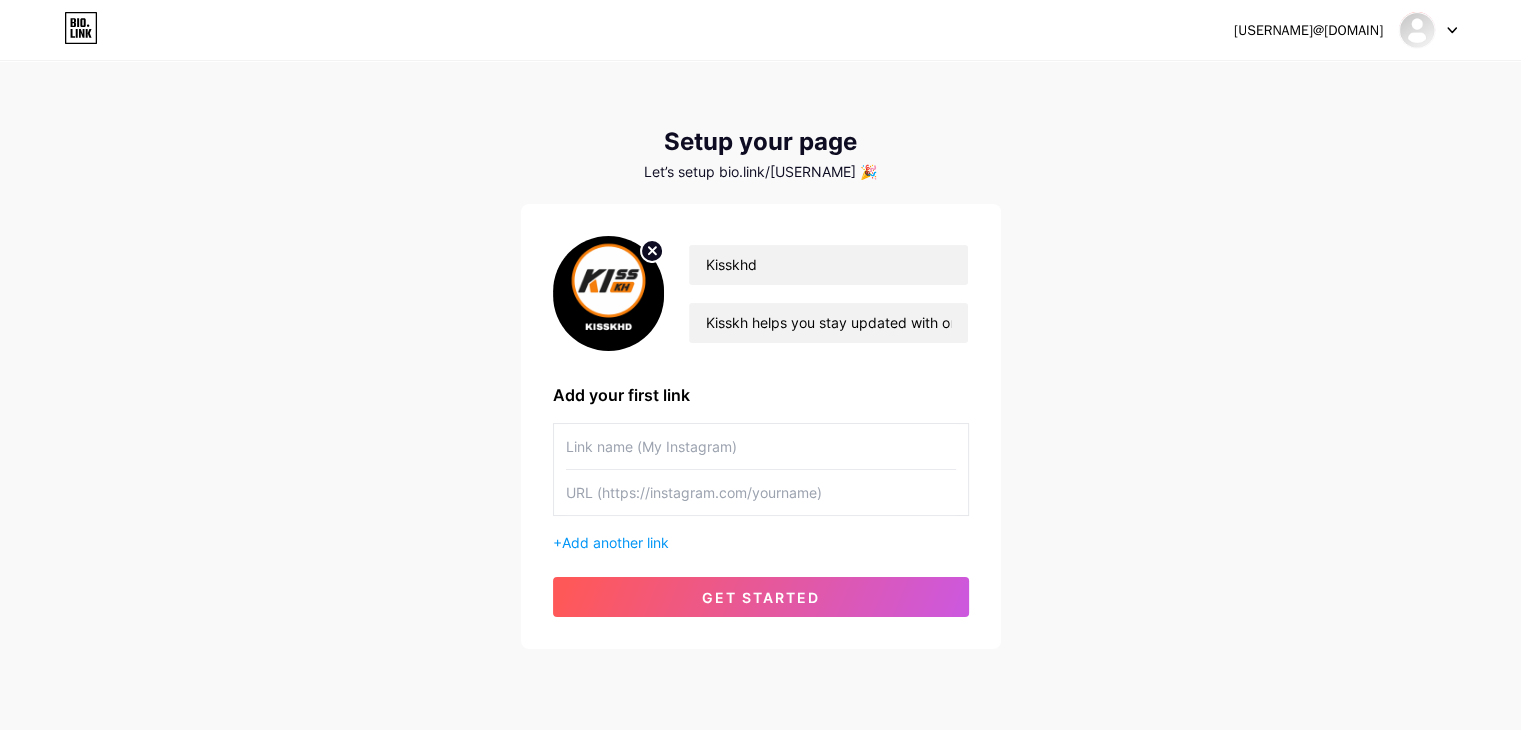 click at bounding box center [761, 446] 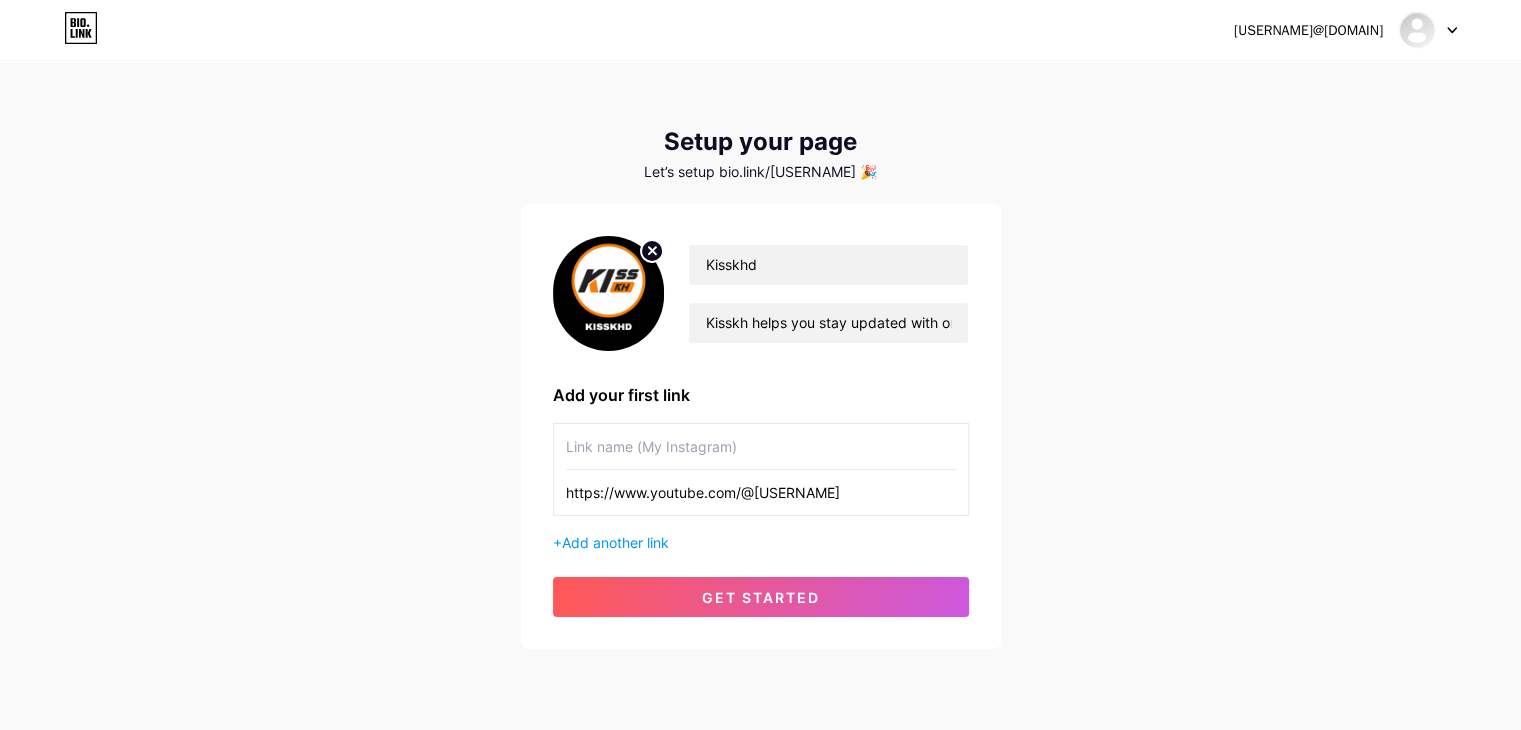 type on "https://www.youtube.com/@[USERNAME]" 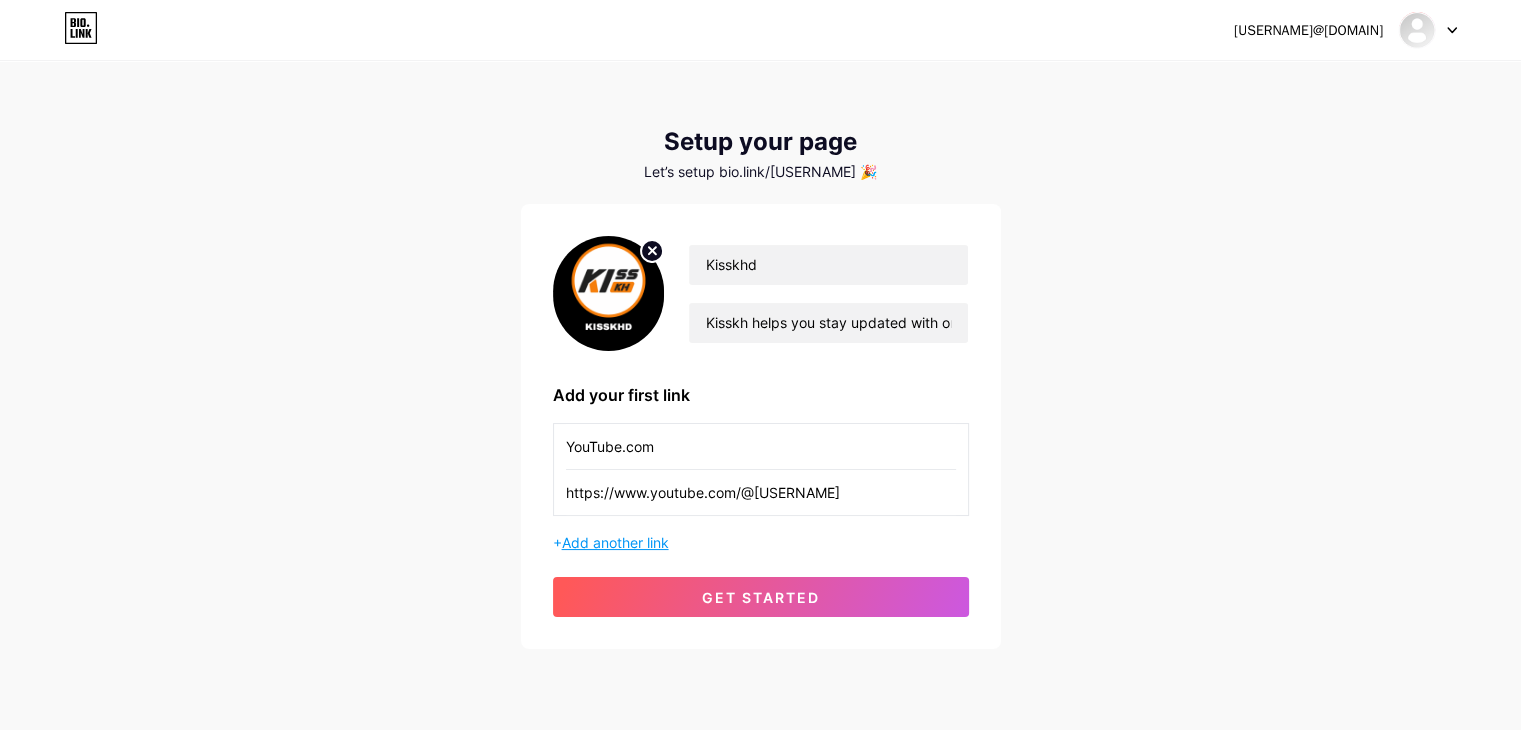 type on "YouTube.com" 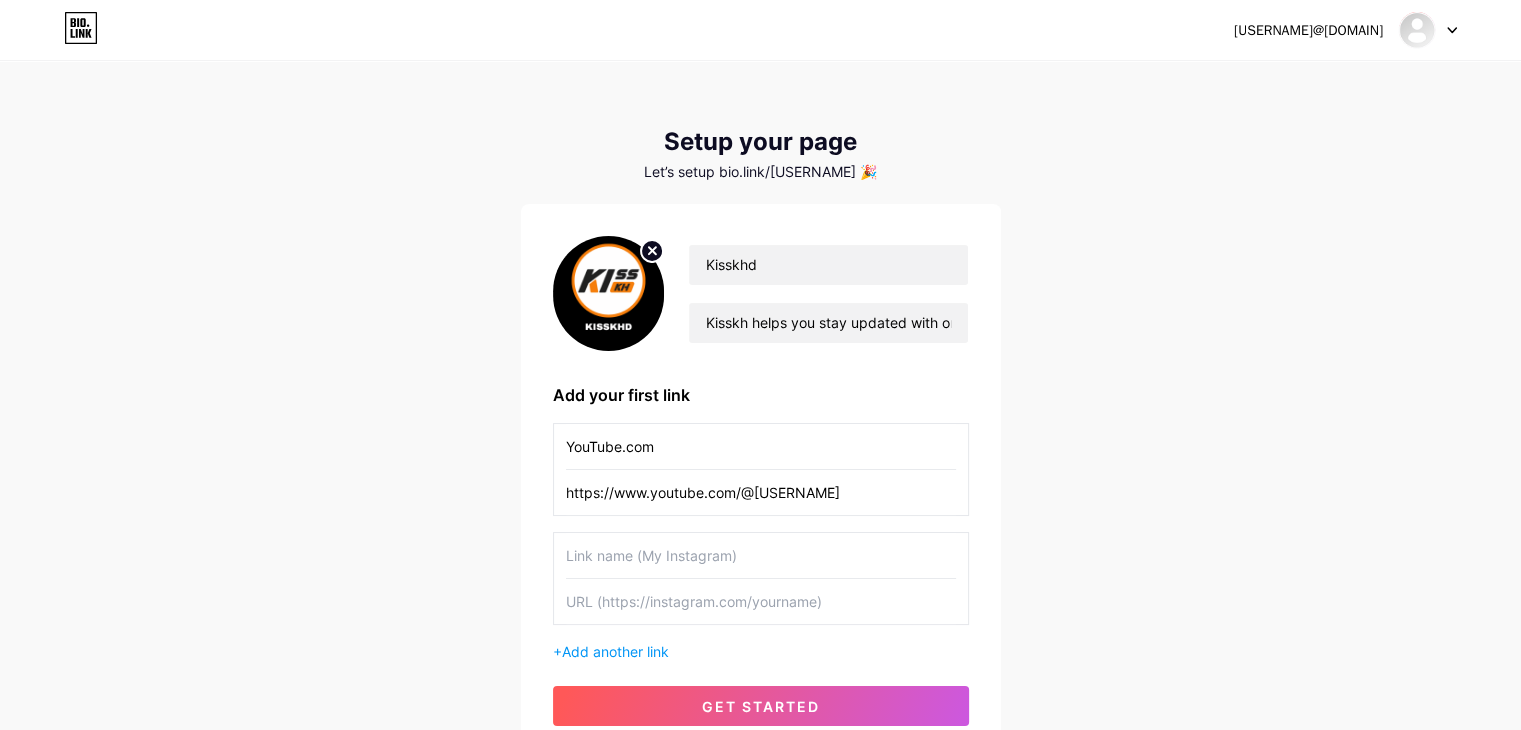 click at bounding box center [761, 446] 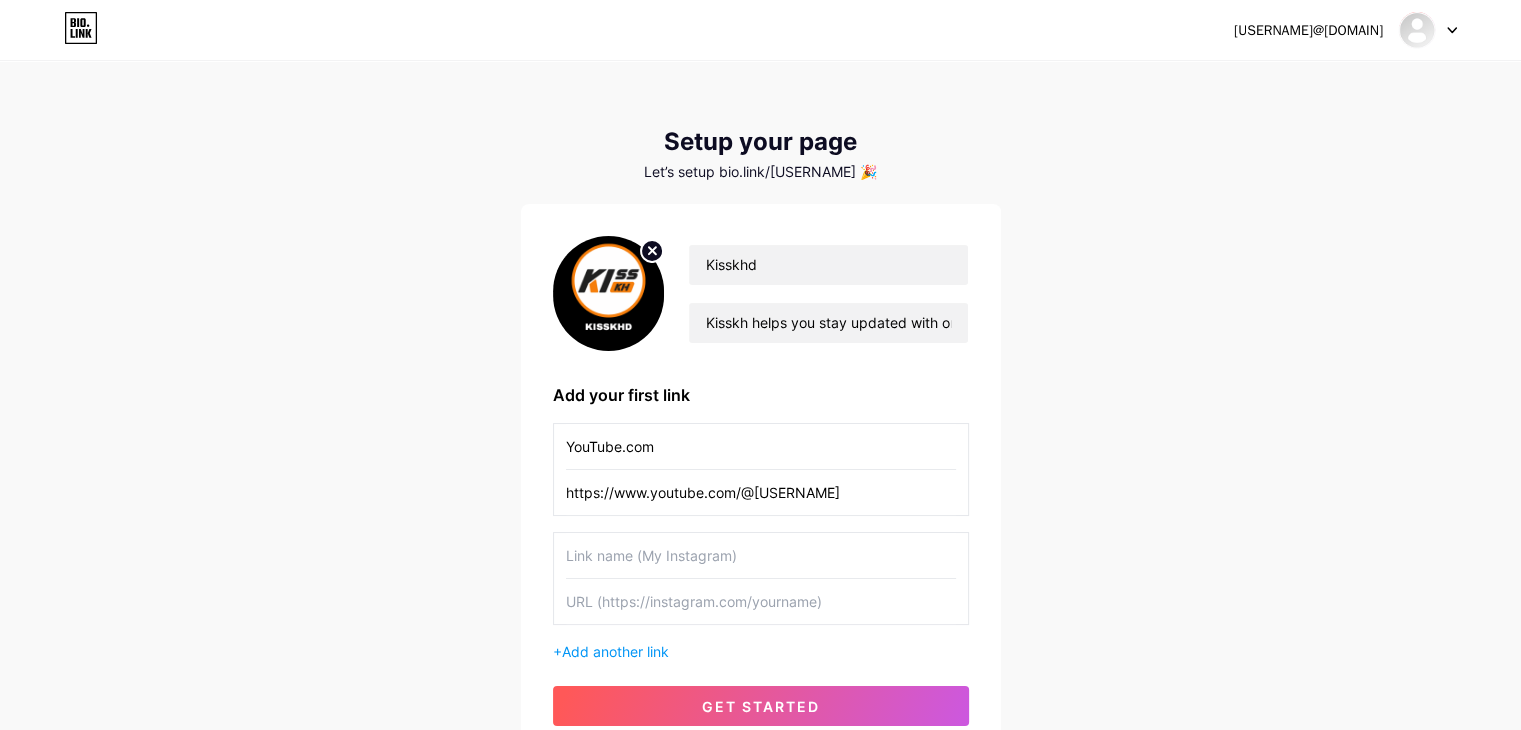 paste on "https://www.tiktok.com/@[USERNAME]" 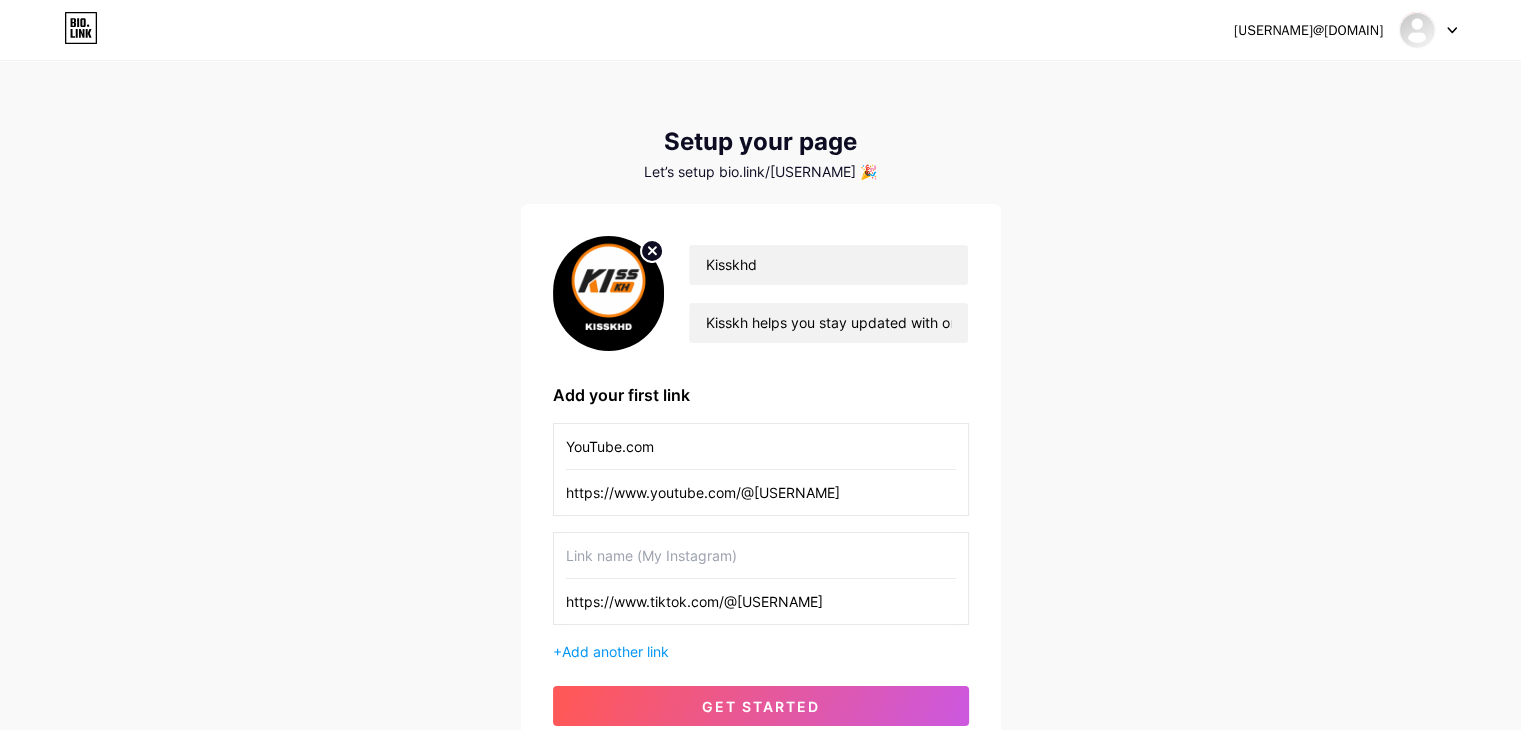type on "https://www.tiktok.com/@[USERNAME]" 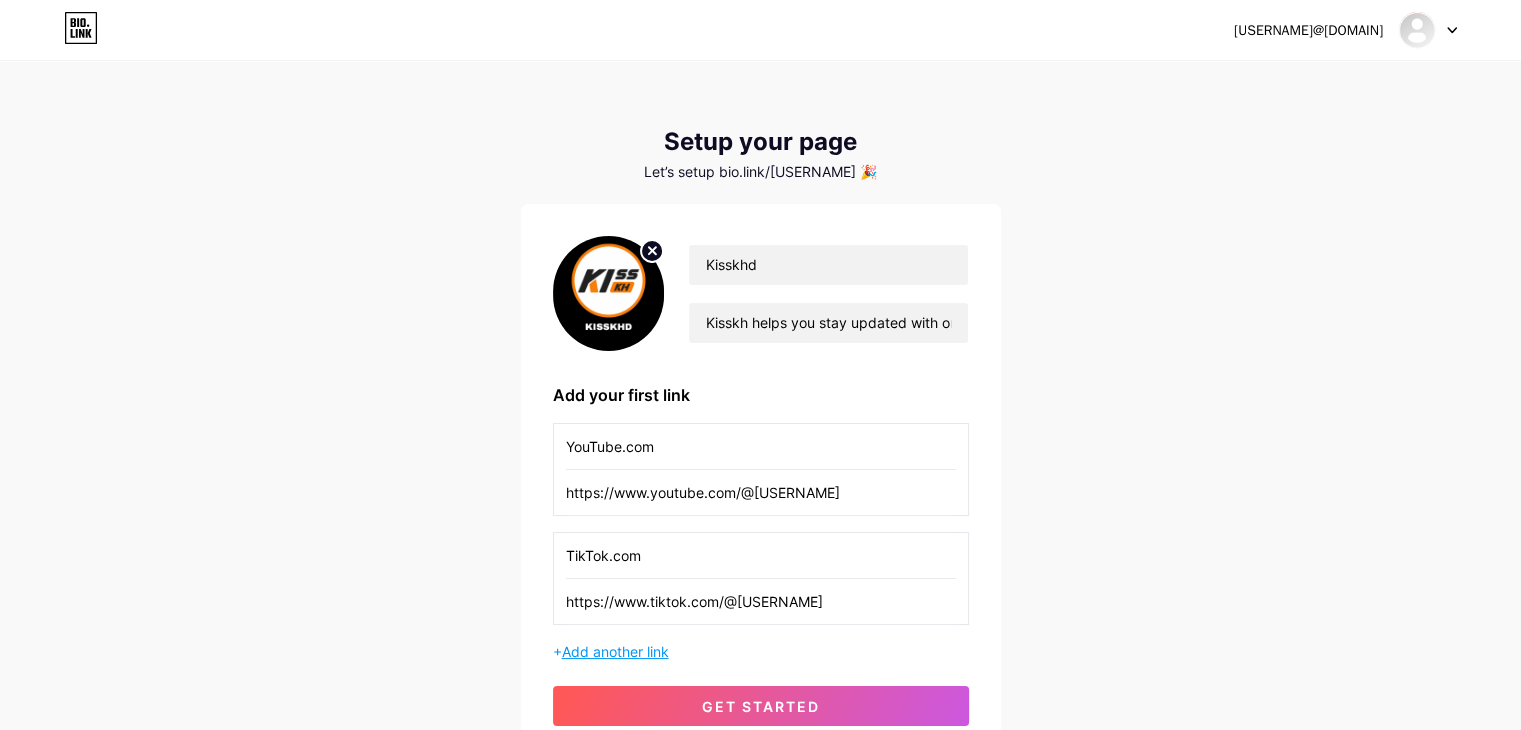 type on "TikTok.com" 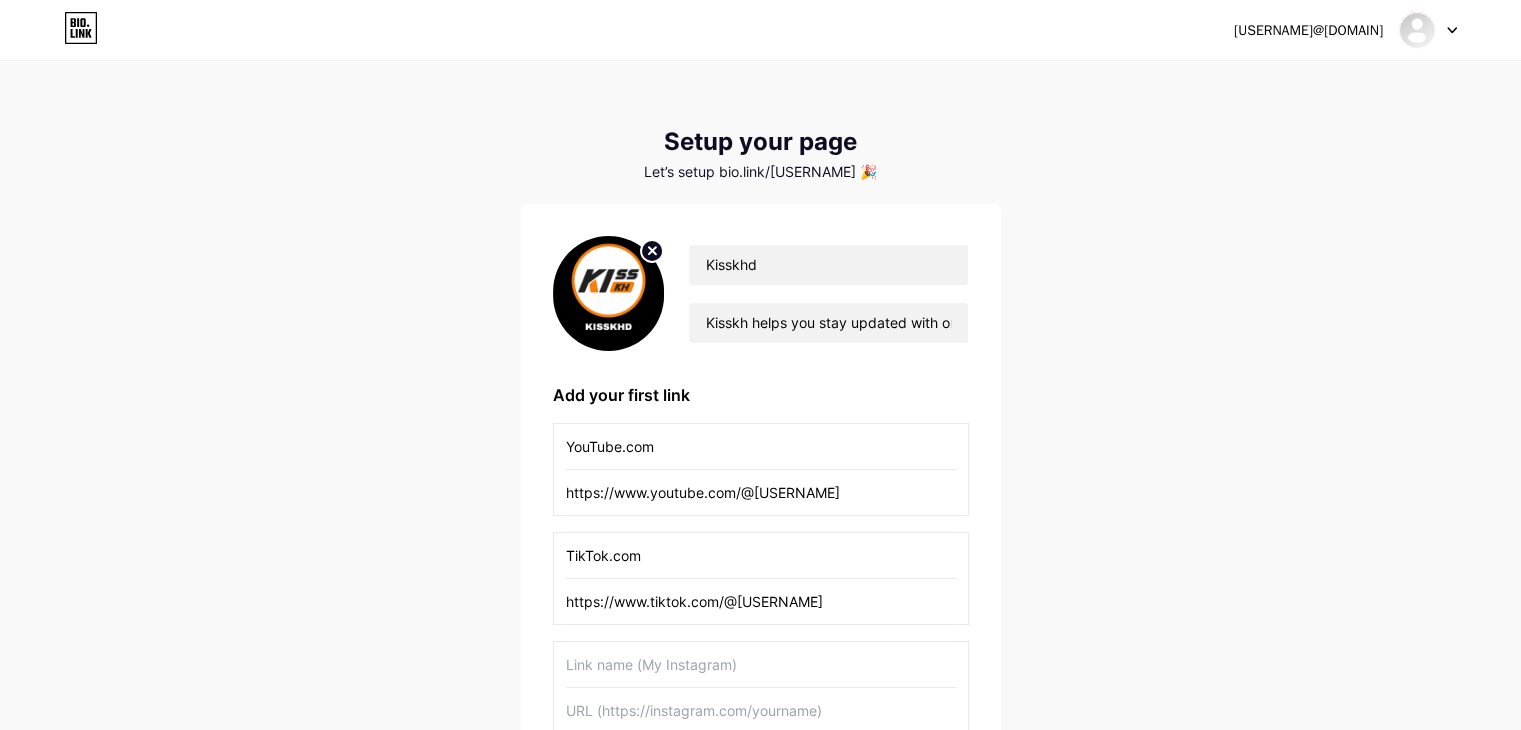 click at bounding box center (761, 446) 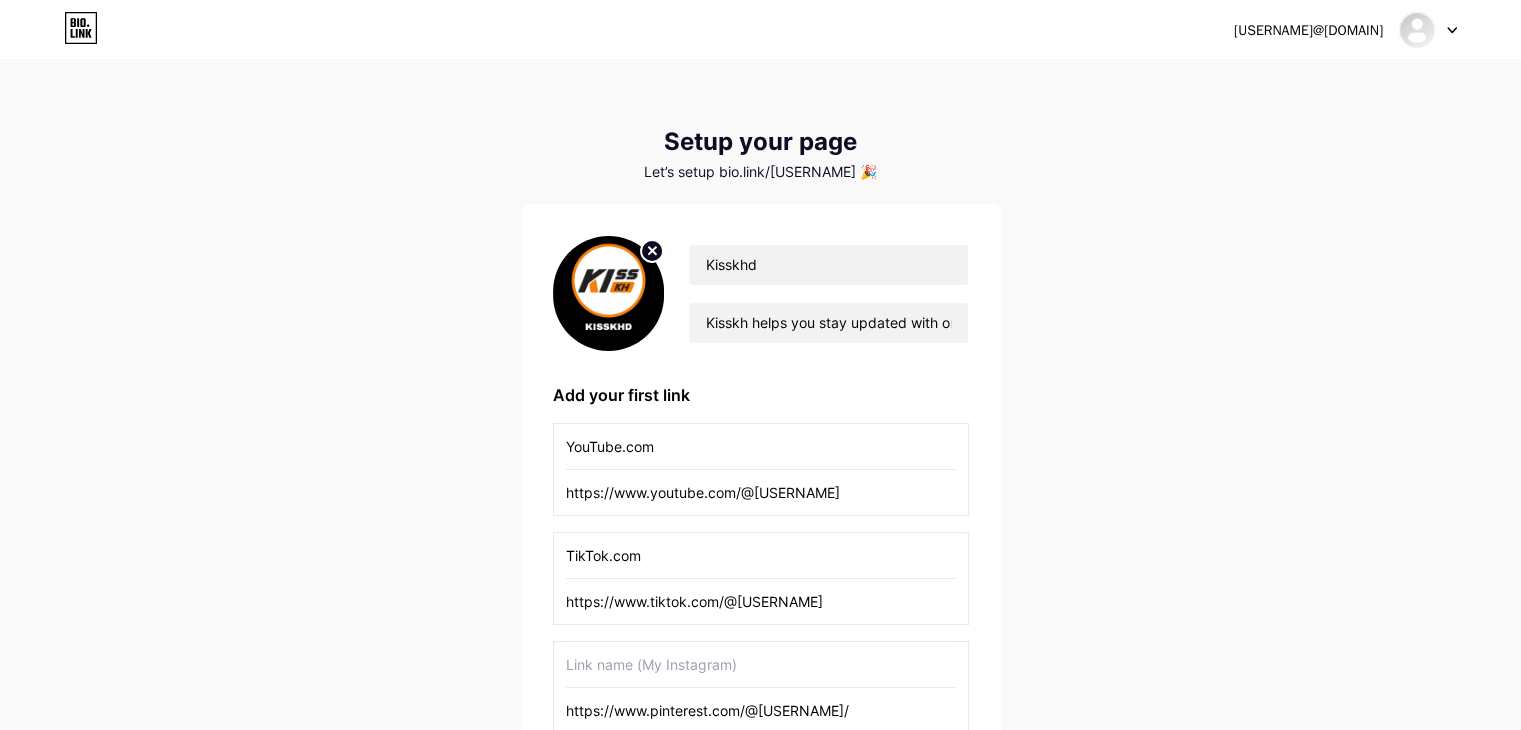 type on "https://www.pinterest.com/@[USERNAME]/" 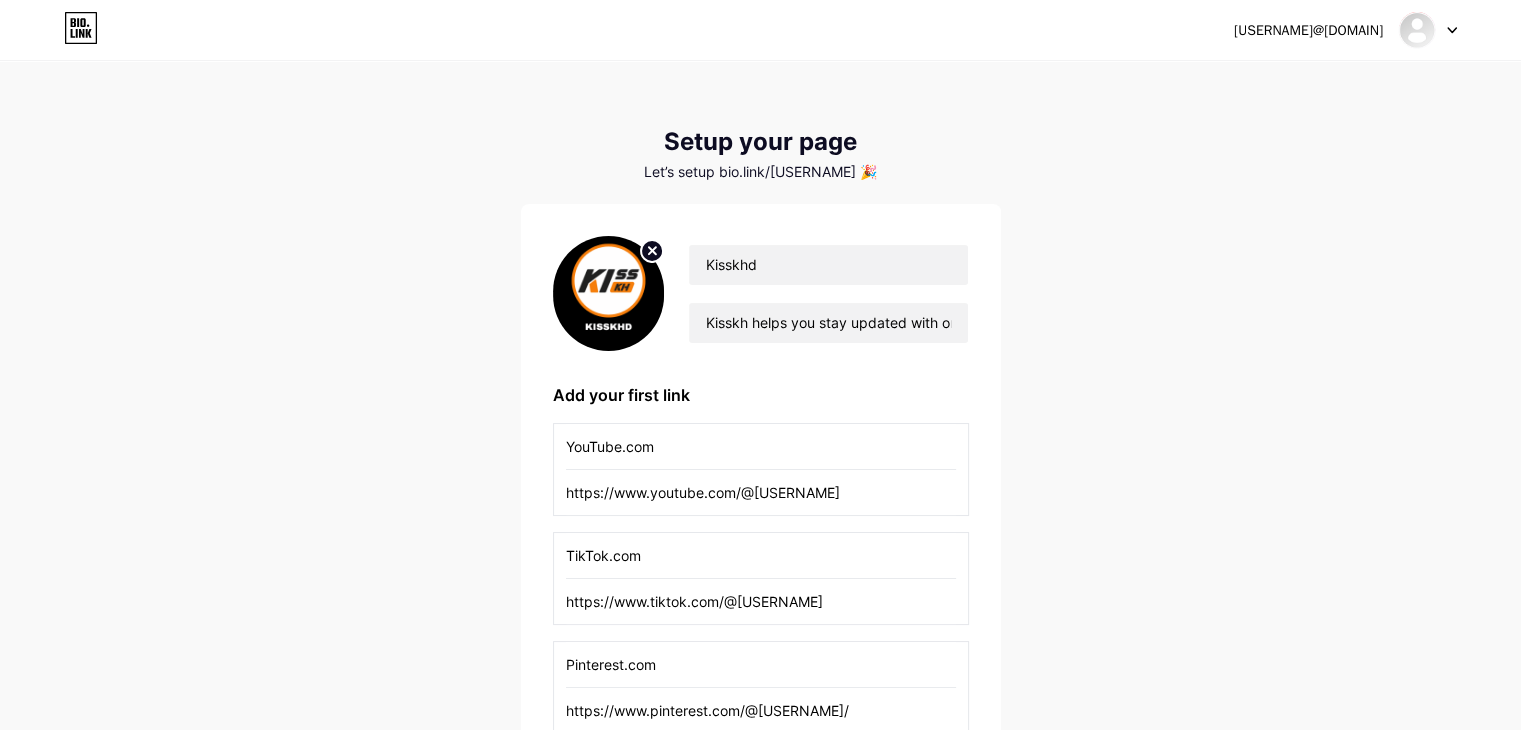 scroll, scrollTop: 100, scrollLeft: 0, axis: vertical 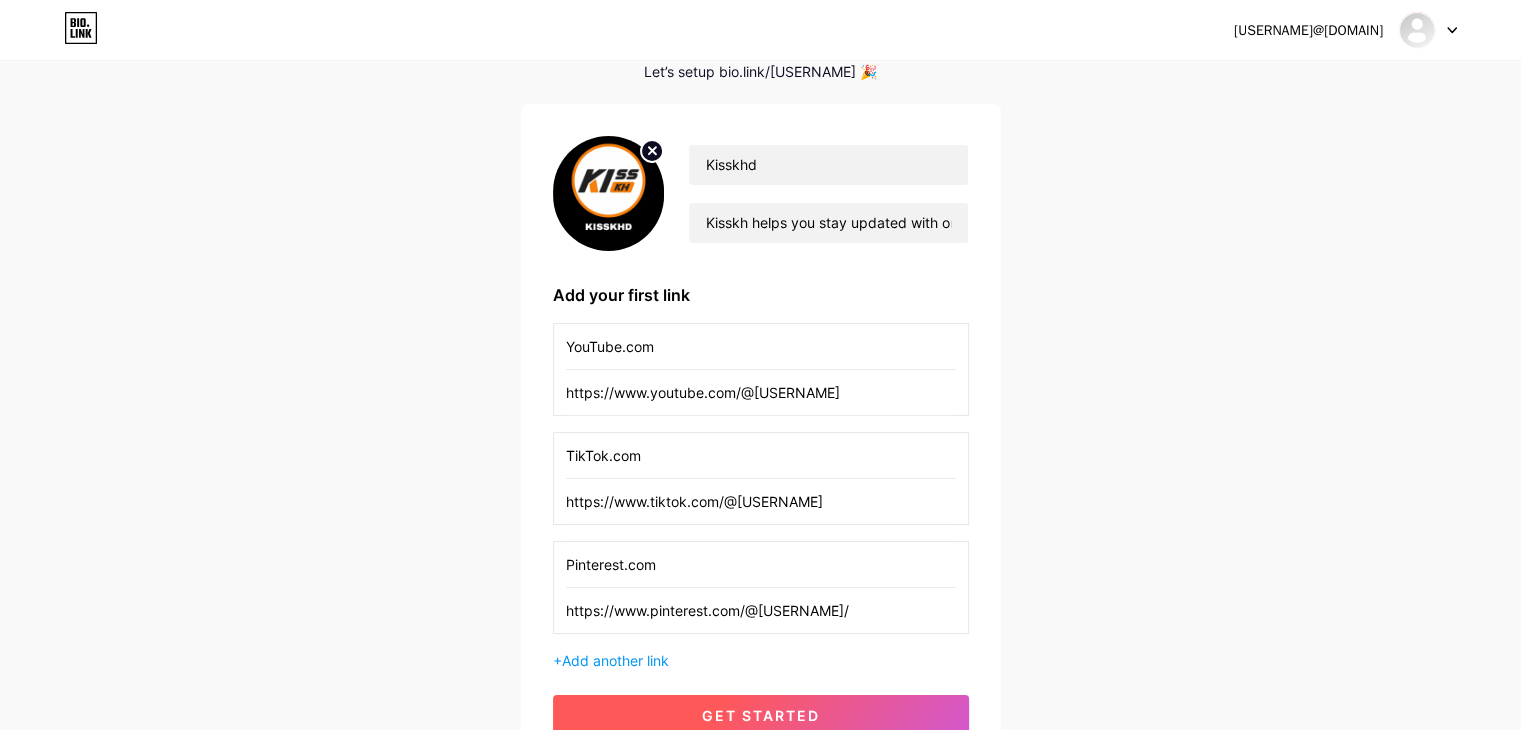 type on "Pinterest.com" 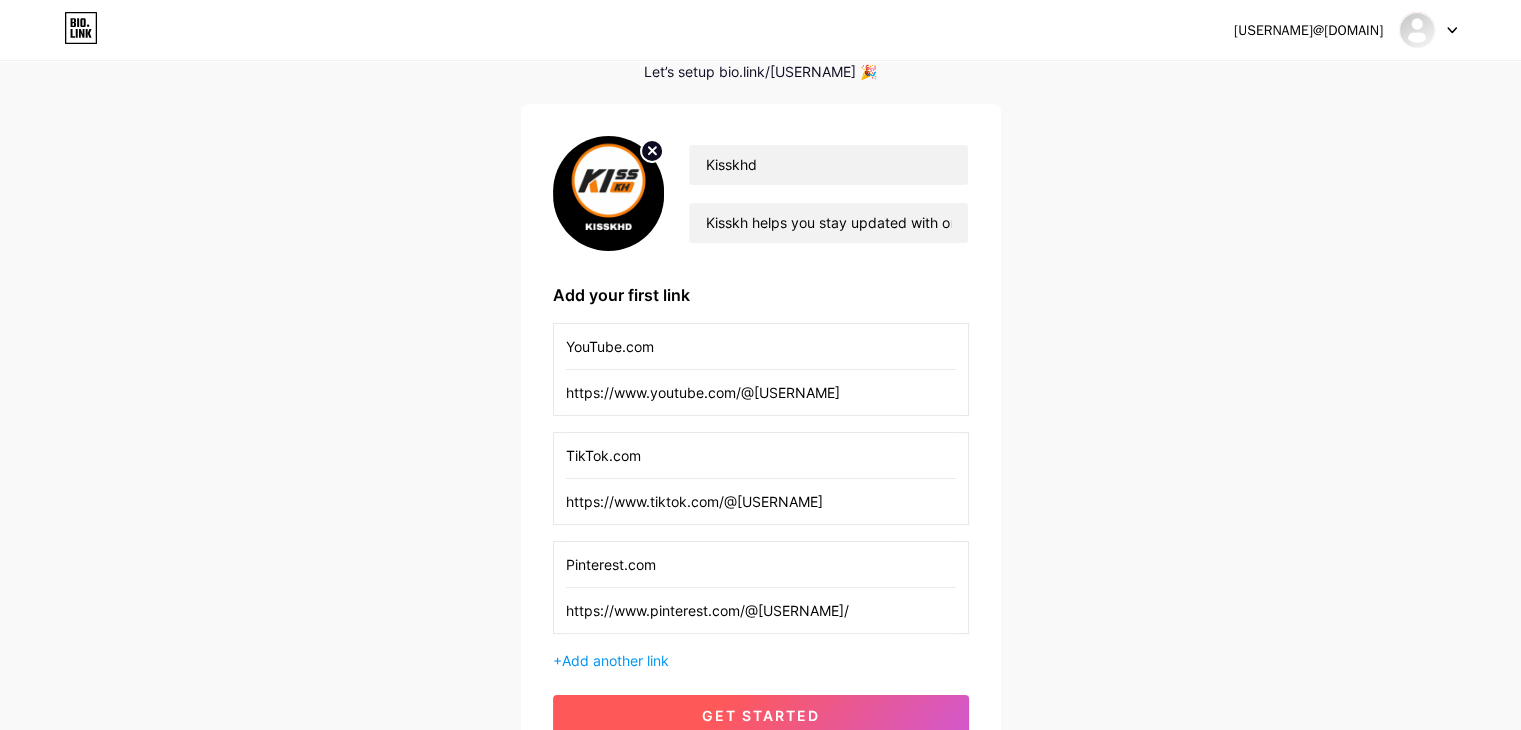 click on "get started" at bounding box center (761, 715) 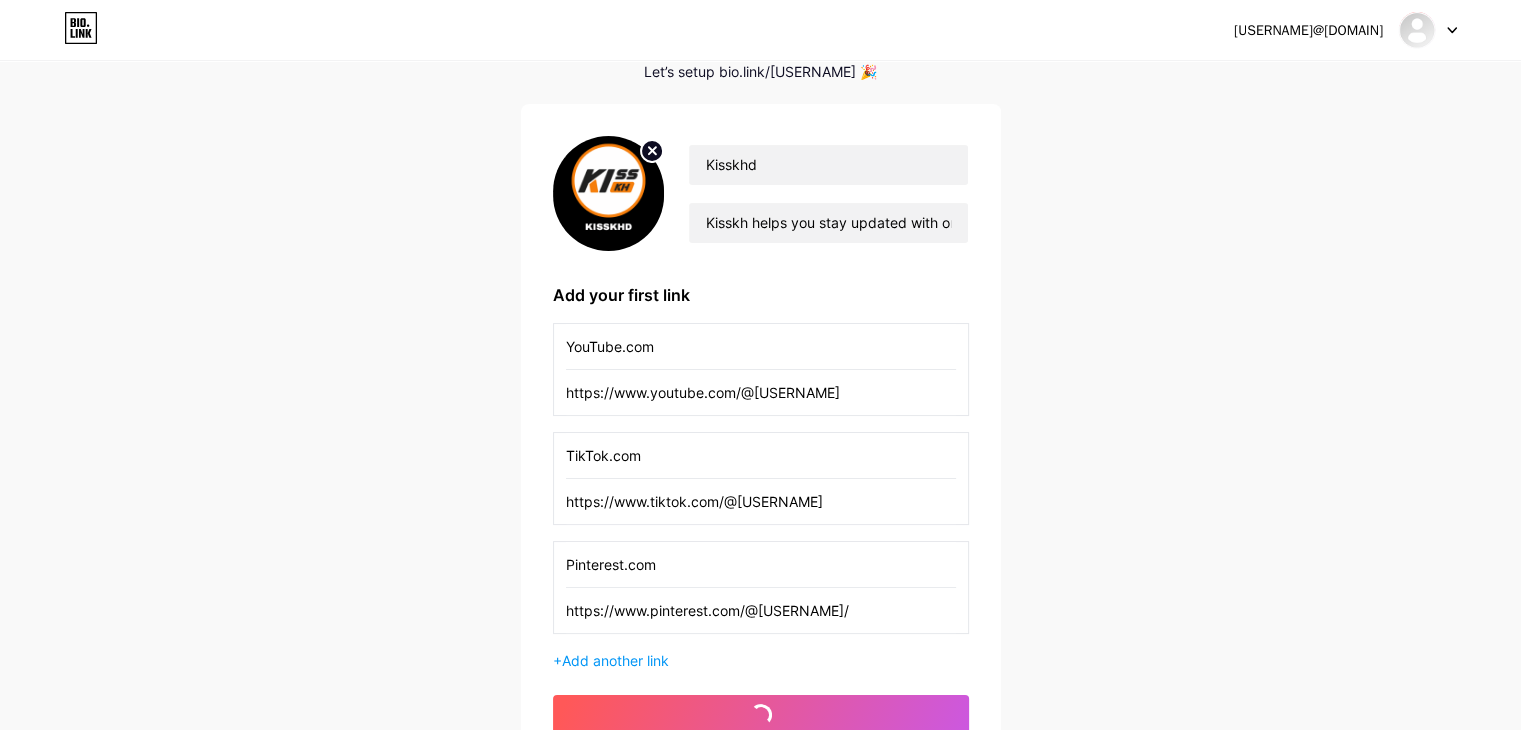 scroll, scrollTop: 0, scrollLeft: 0, axis: both 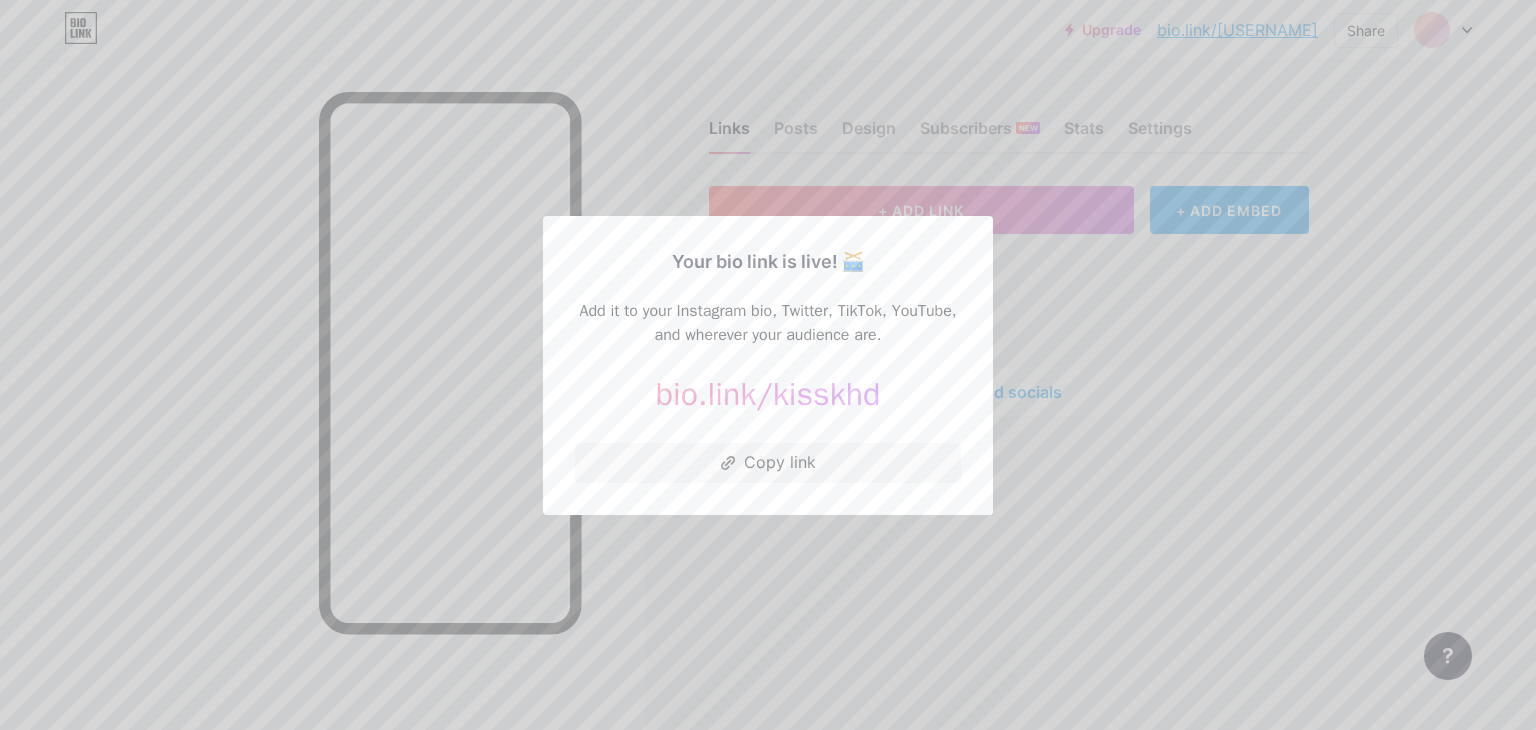 click on "kisskhd" at bounding box center (826, 394) 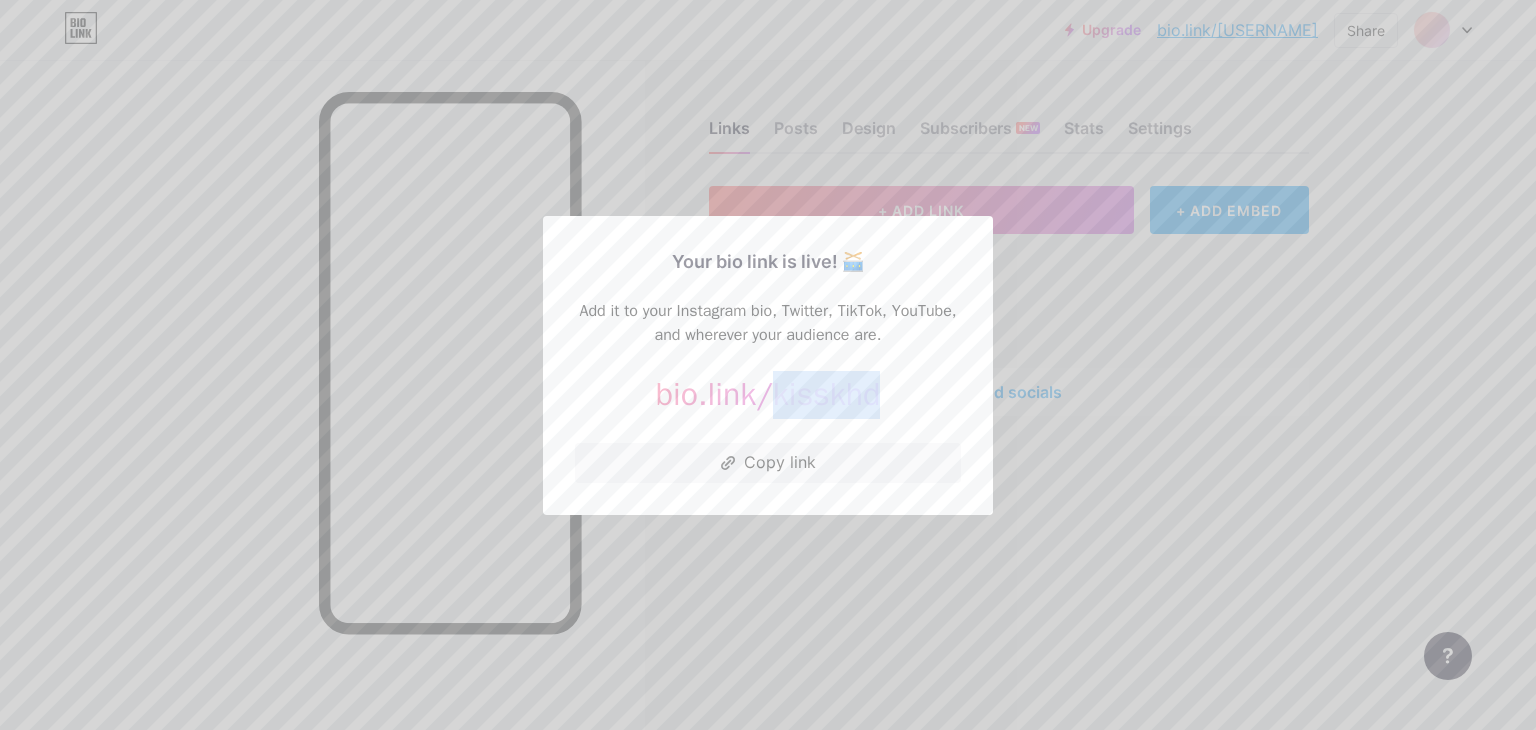 click on "kisskhd" at bounding box center (826, 394) 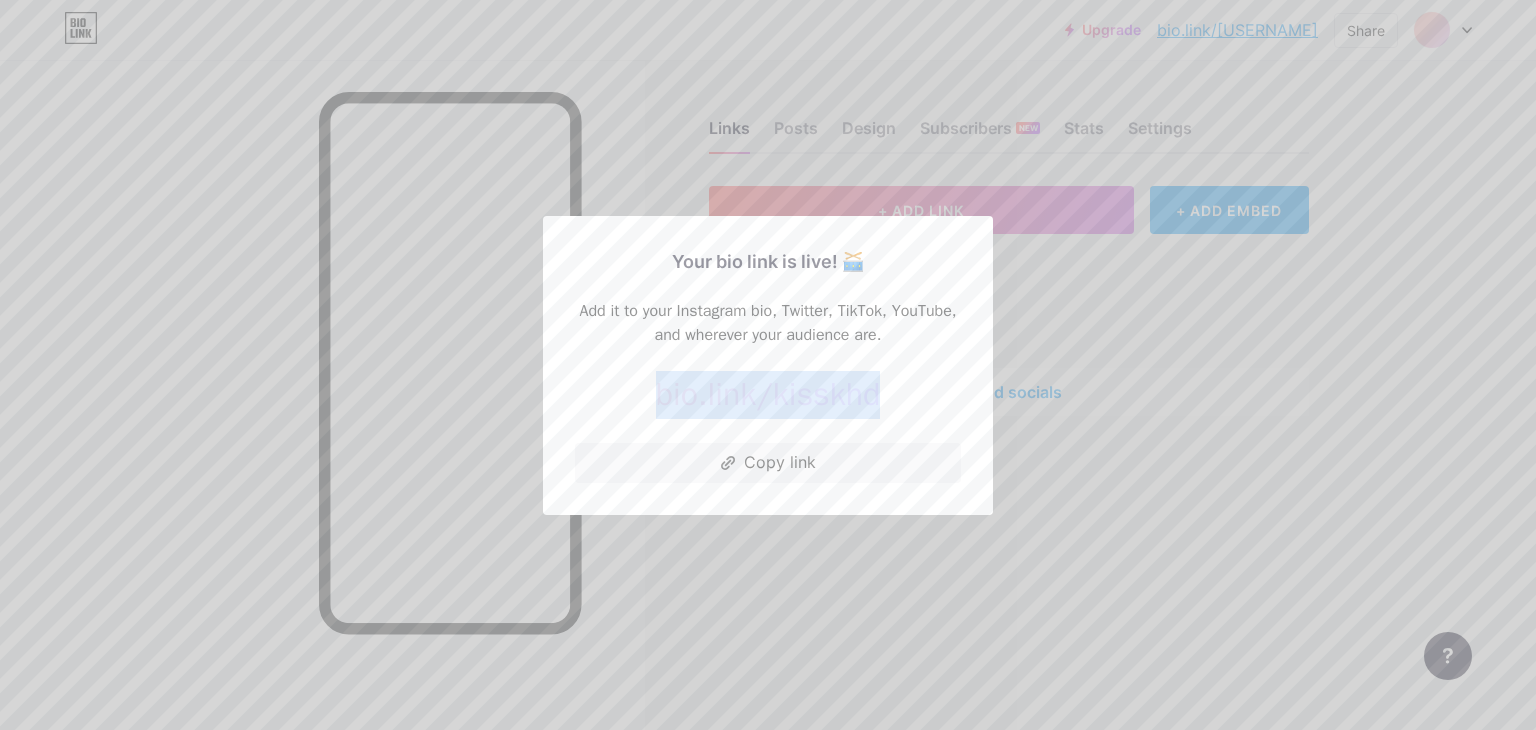 click on "kisskhd" at bounding box center [826, 394] 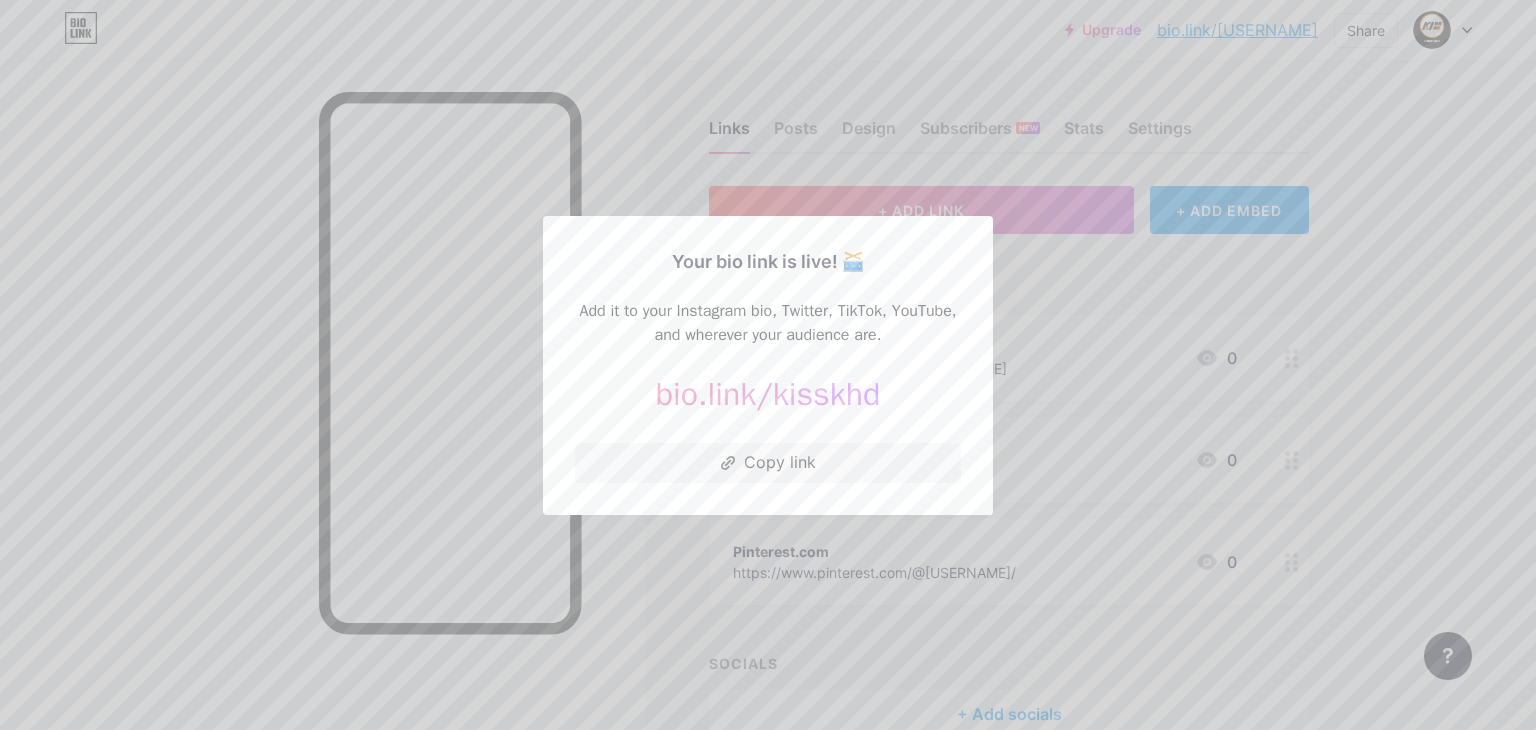click at bounding box center (768, 365) 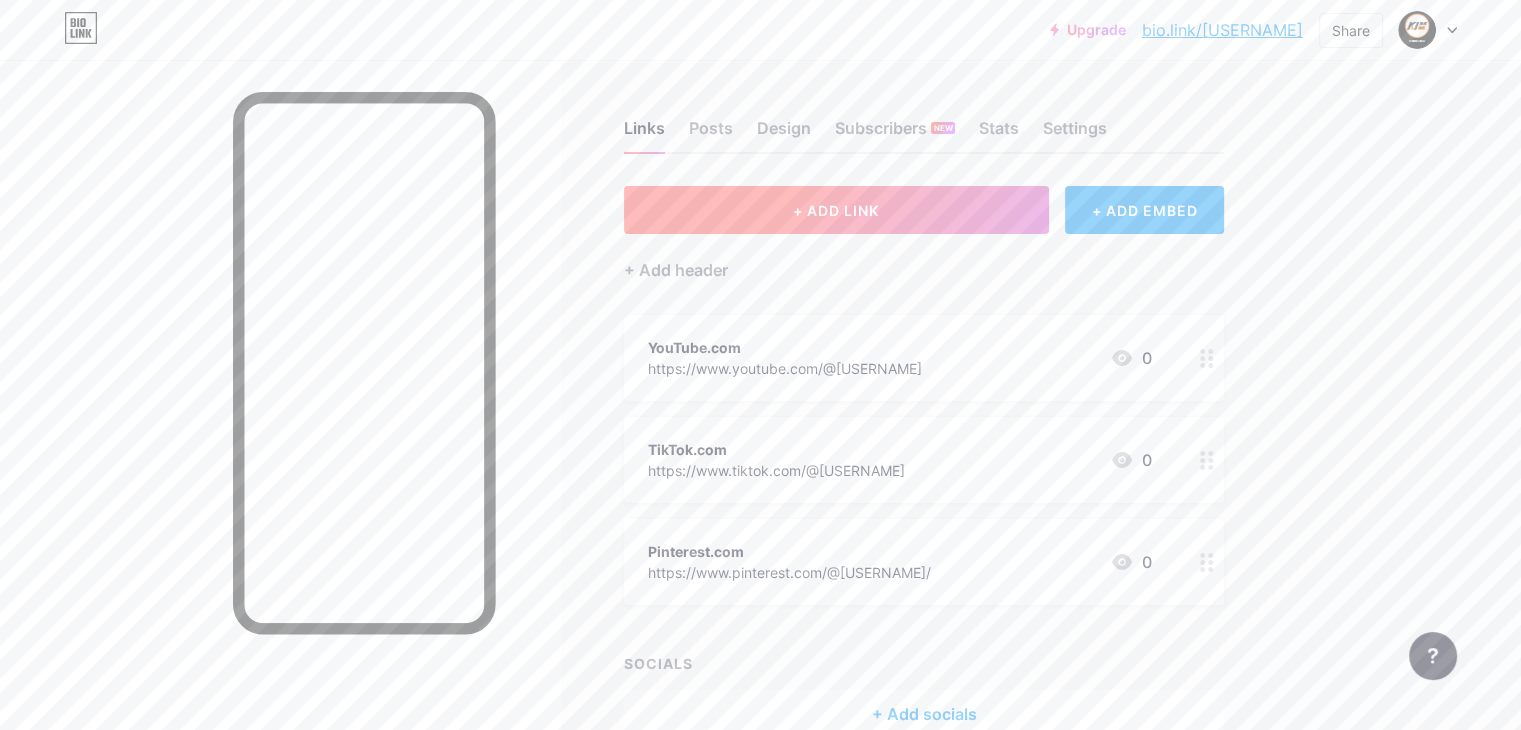 click on "+ ADD LINK" at bounding box center [836, 210] 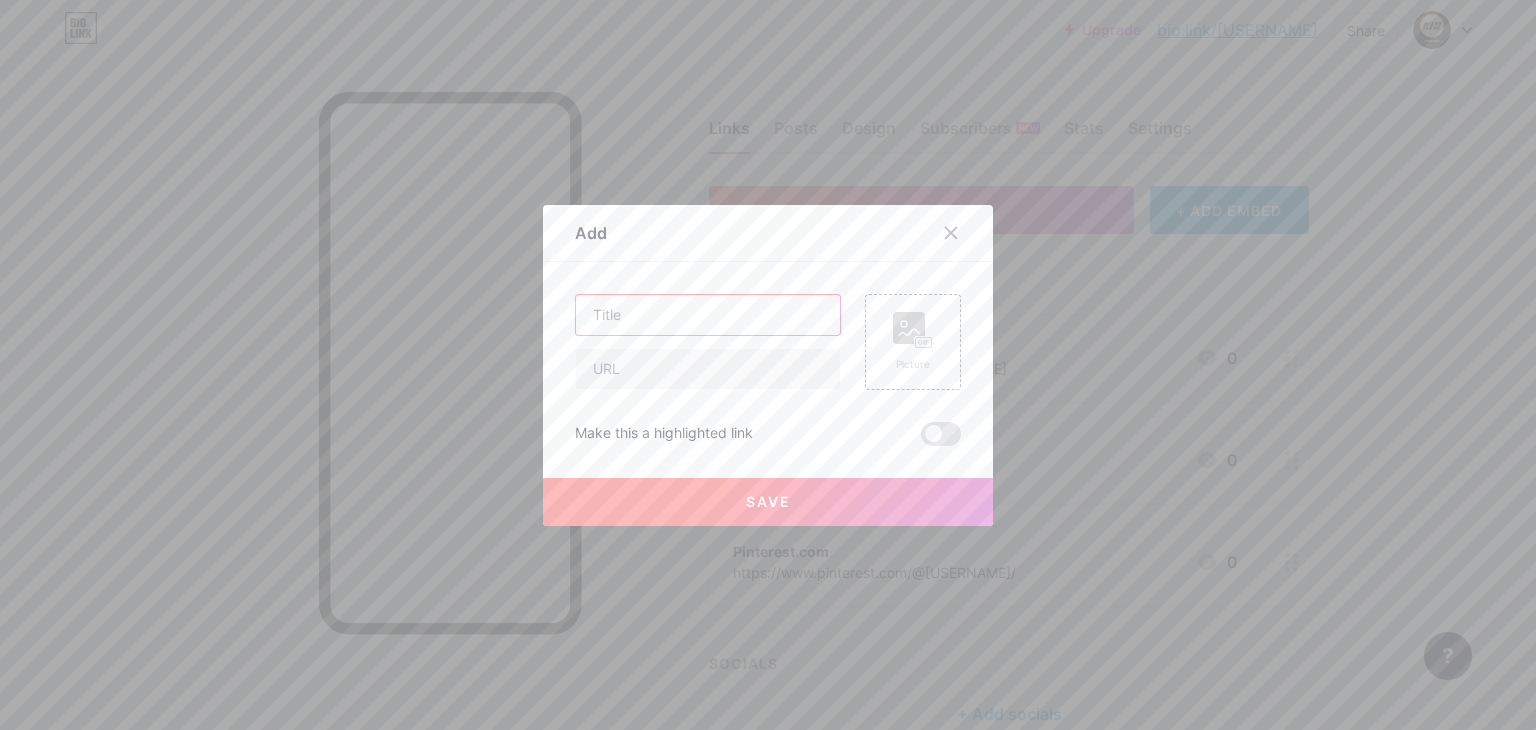 click at bounding box center [708, 315] 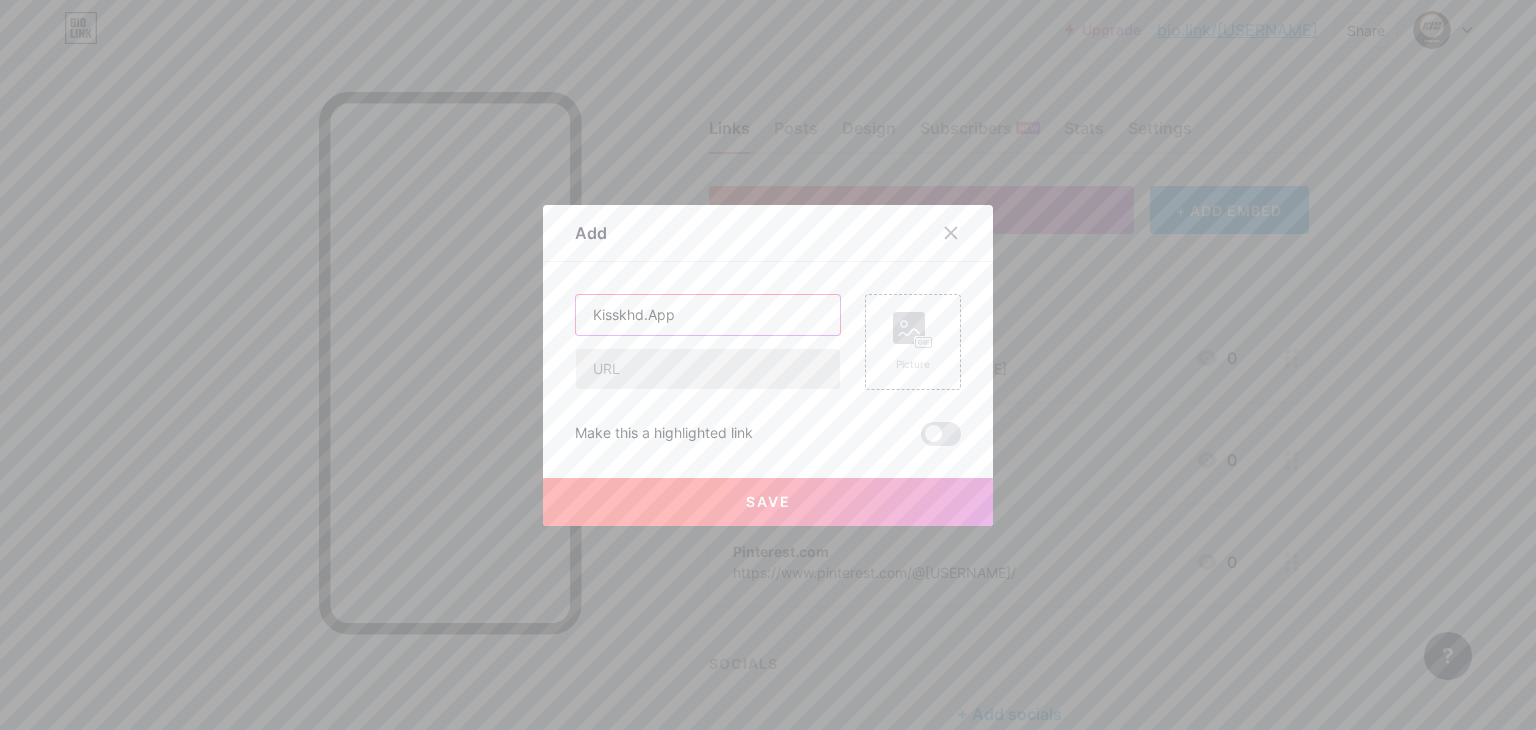 type on "Kisskhd.App" 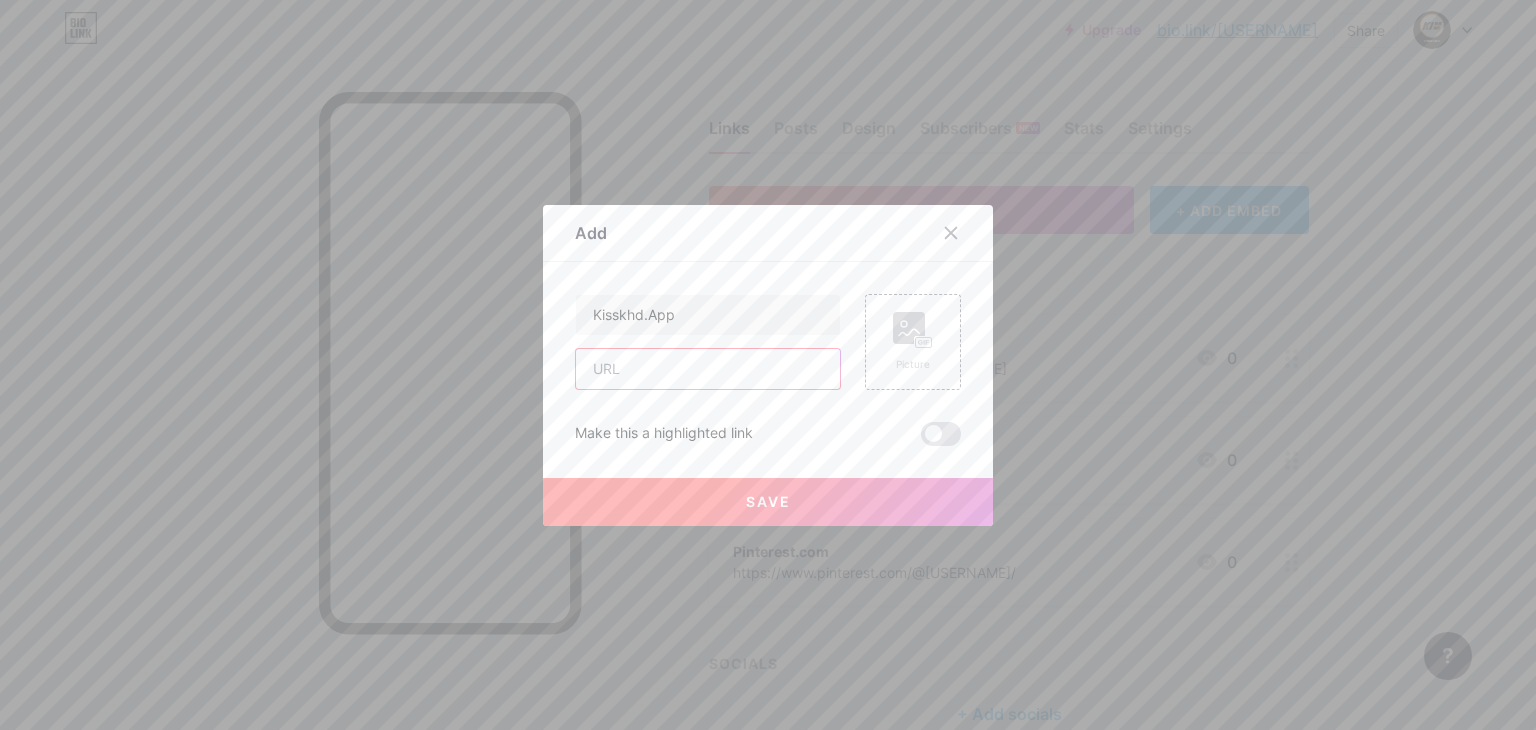 click at bounding box center (708, 369) 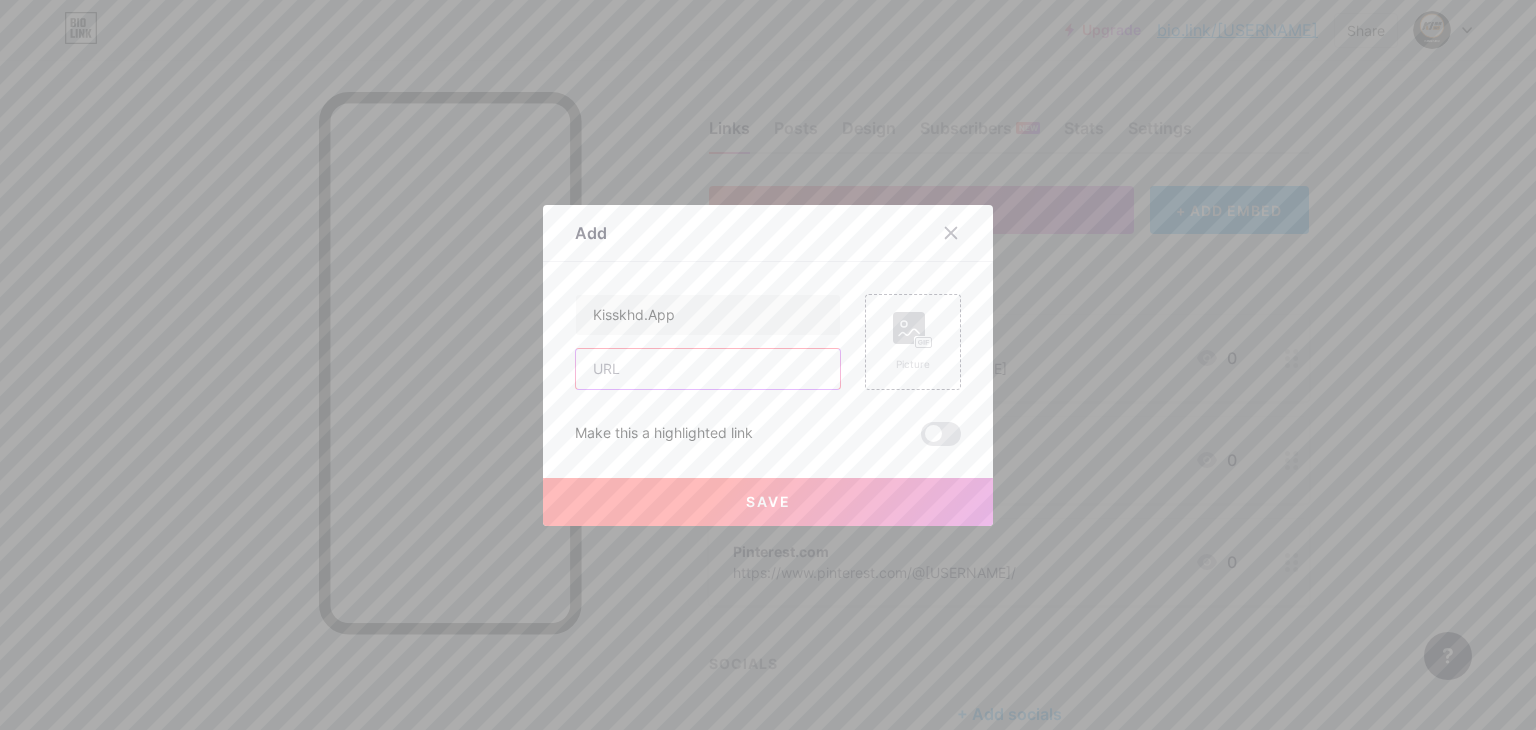 type on "https://kisskhd.app/" 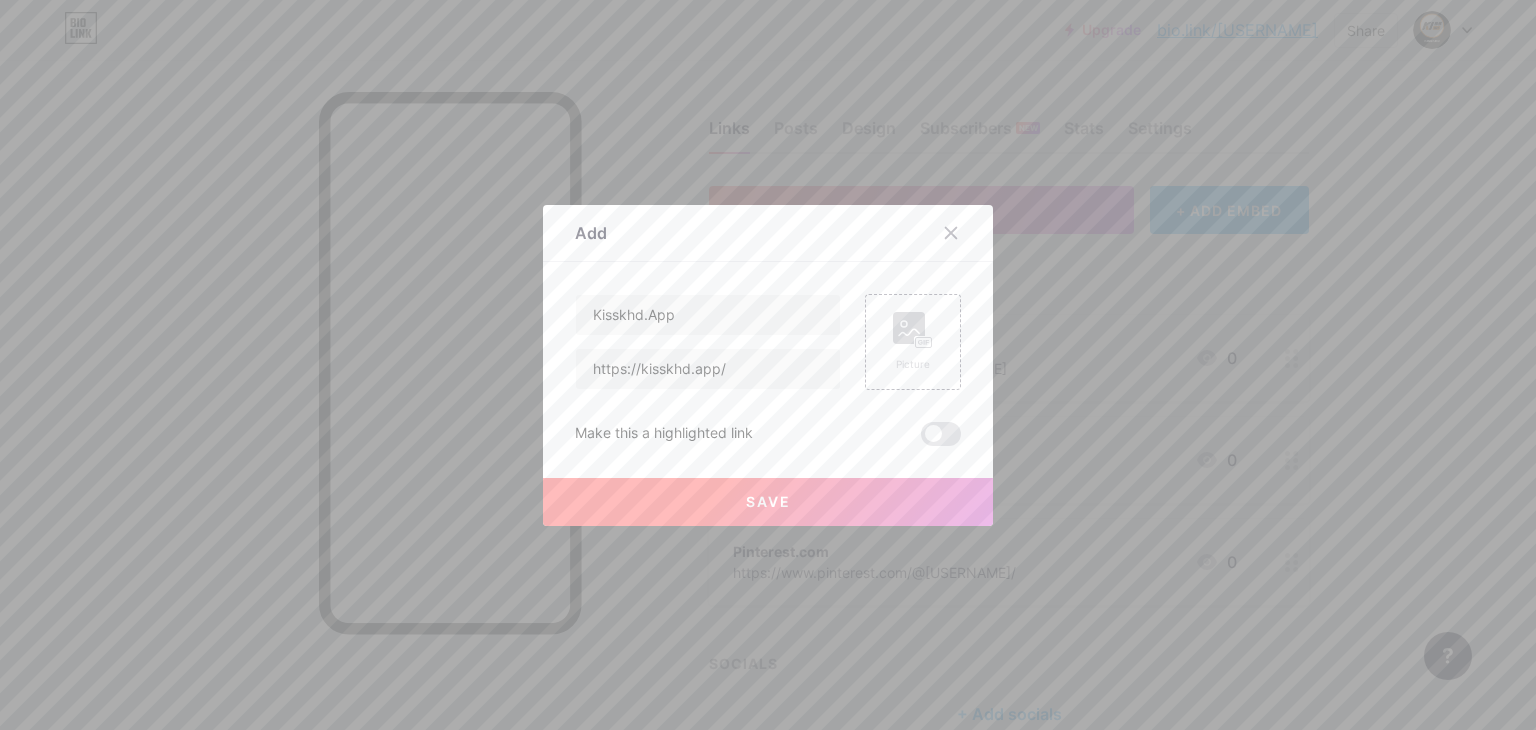 click on "Save" at bounding box center [768, 501] 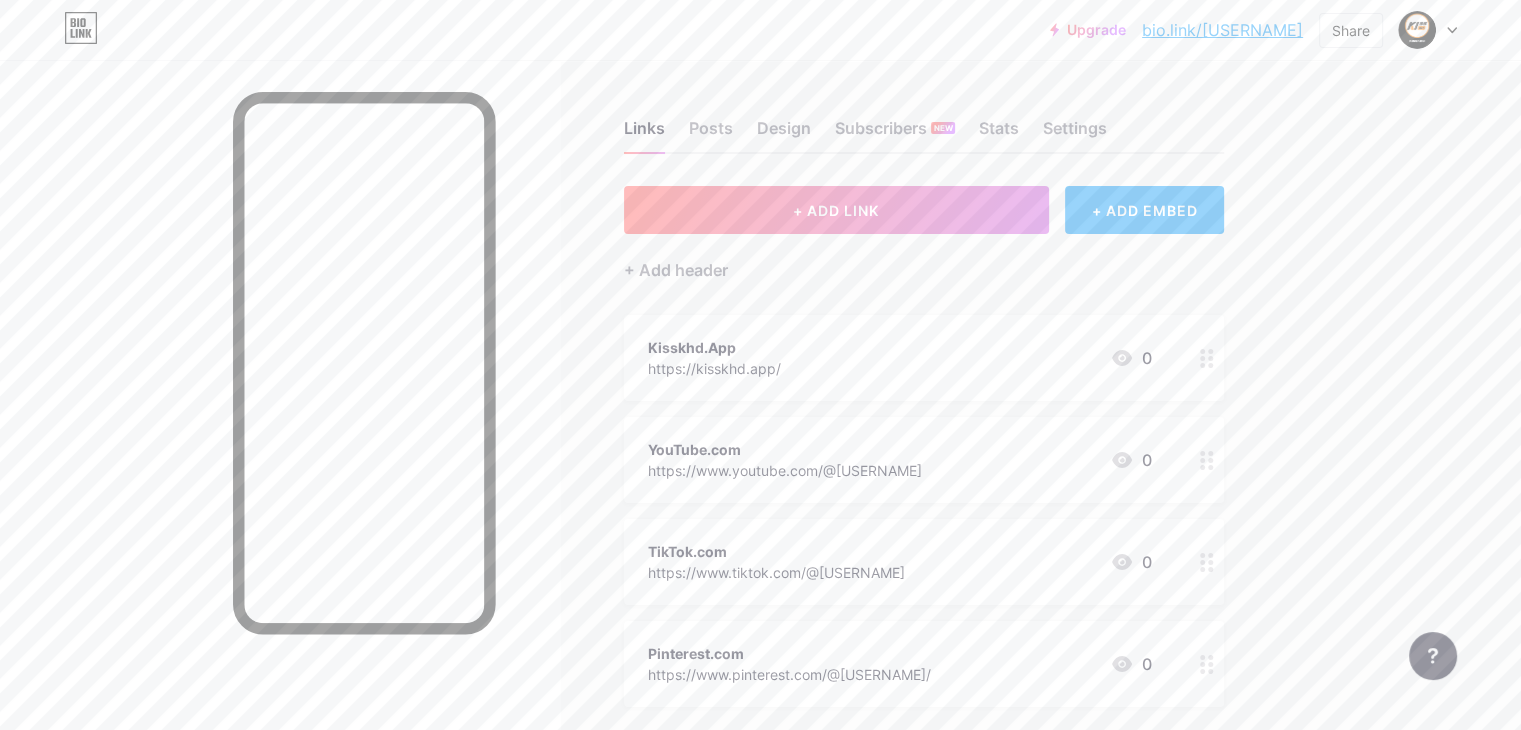 click on "Kisskhd.App
https://kisskhd.app/
0" at bounding box center [900, 358] 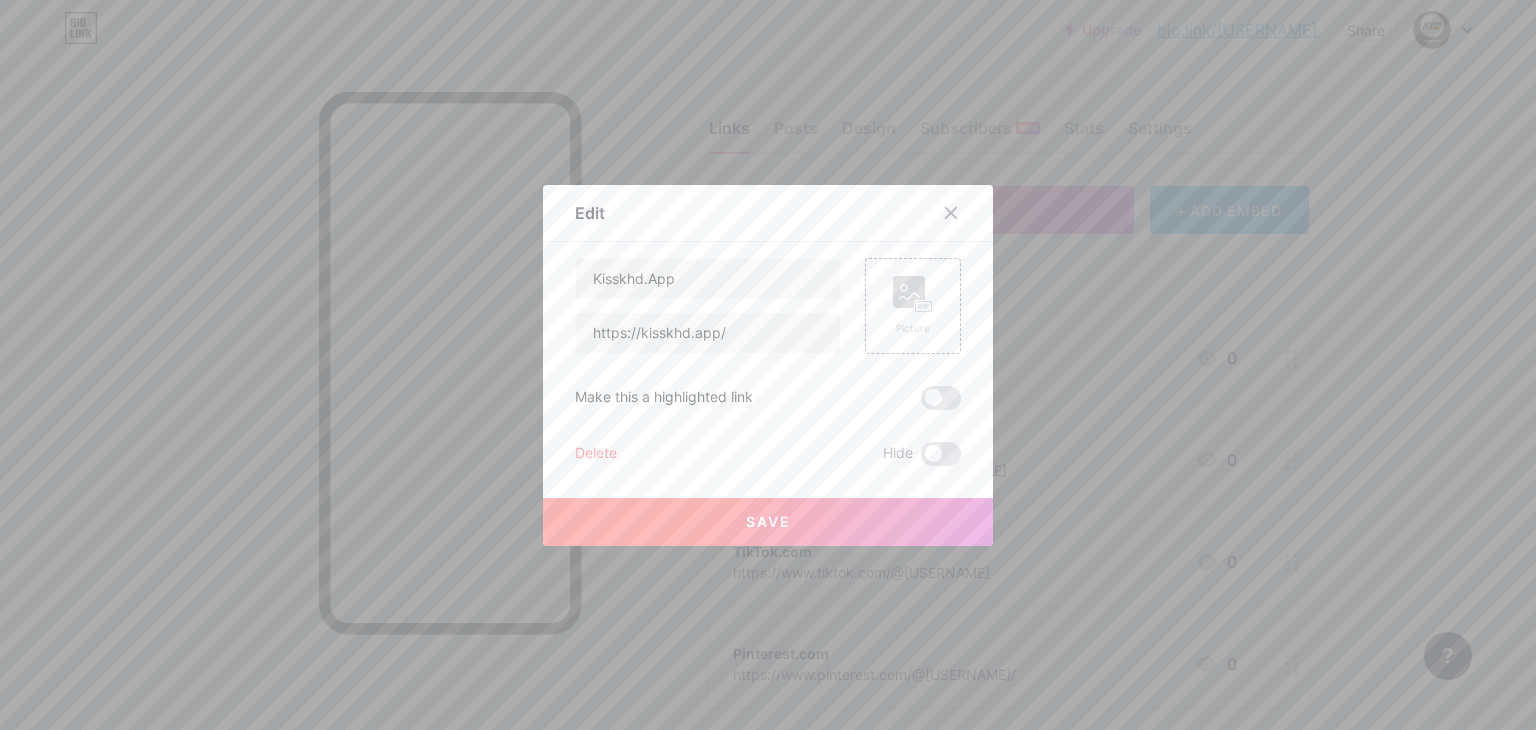 click on "Kisskhd.App     https://kisskhd.app/                     Picture
Make this a highlighted link
Delete
Hide         Save" at bounding box center (768, 362) 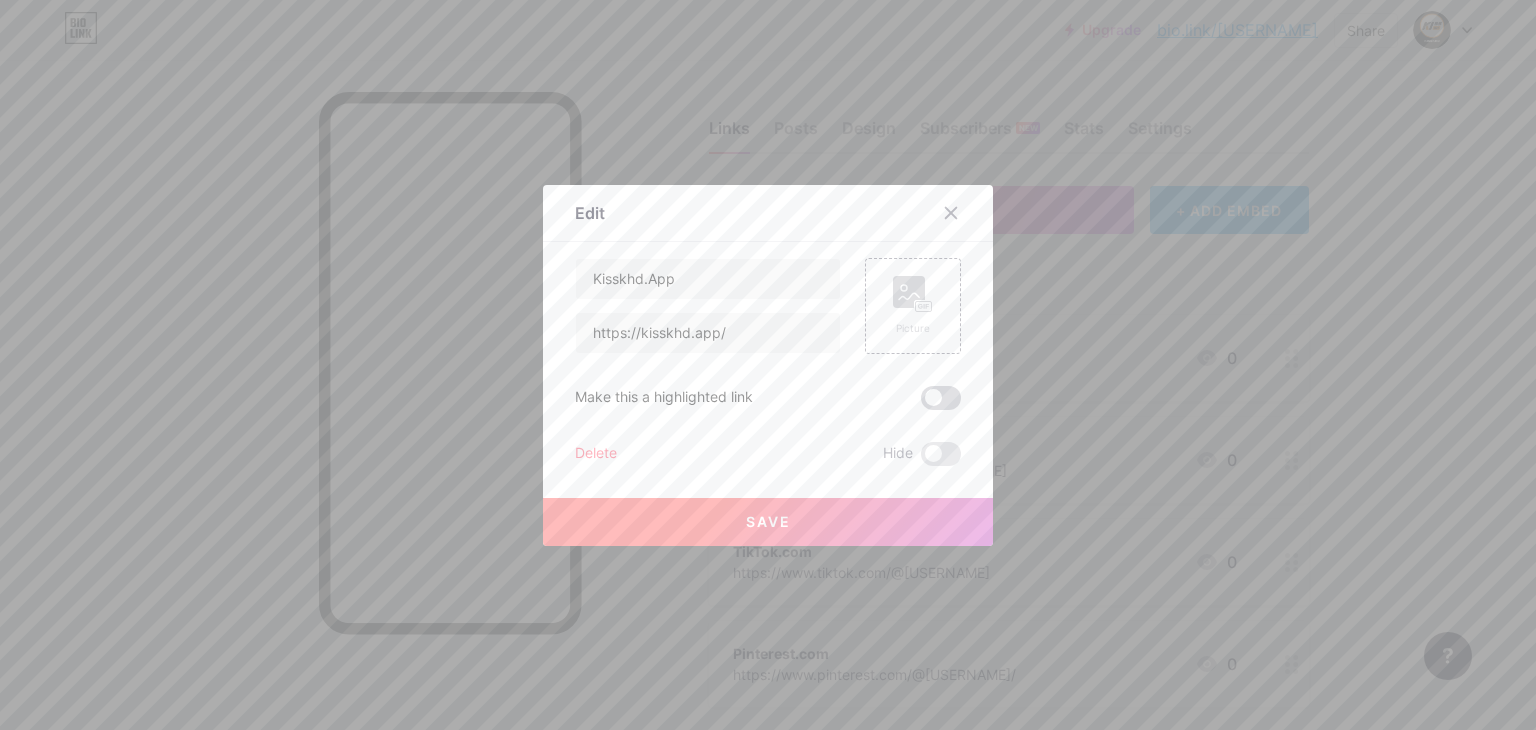 click at bounding box center (941, 398) 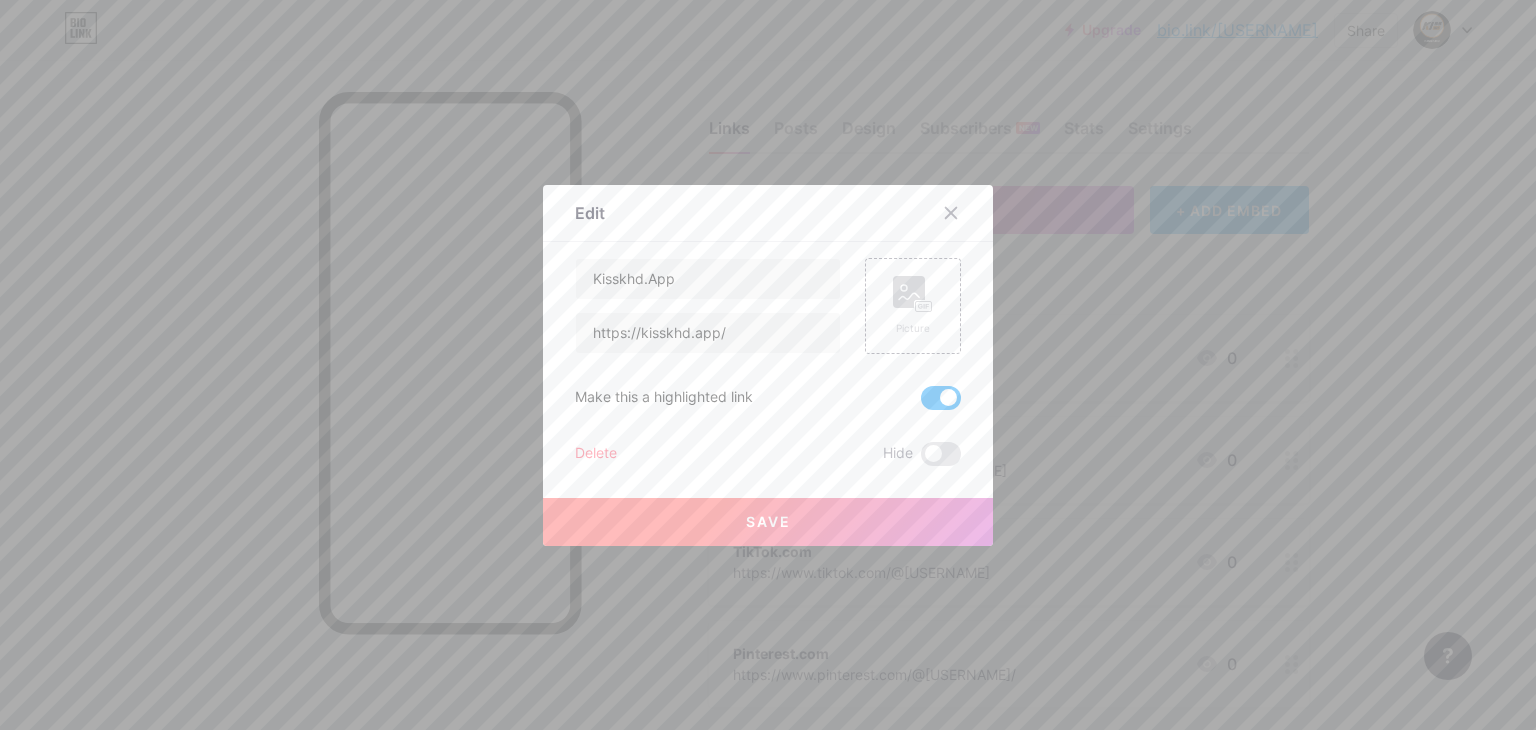 click on "Save" at bounding box center (768, 506) 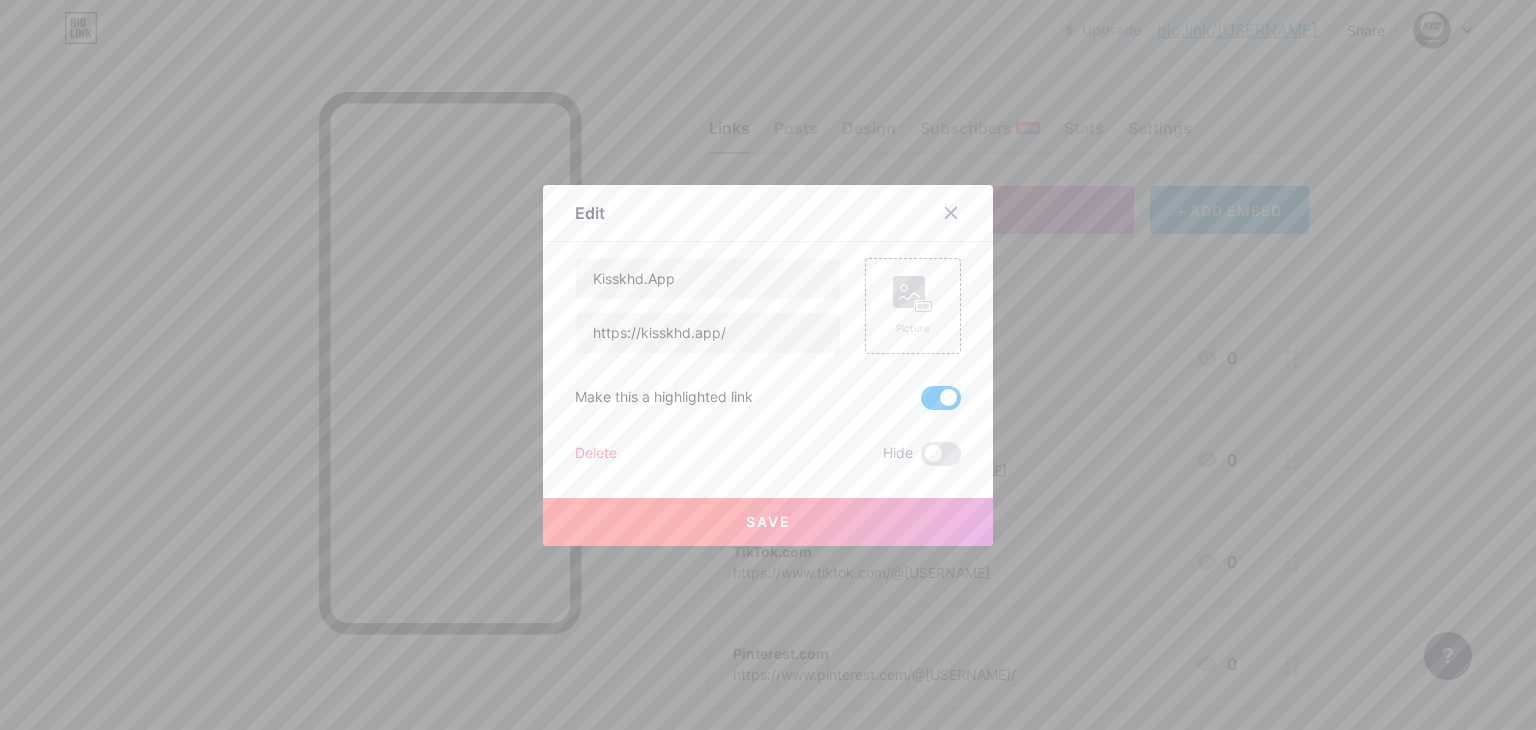 click on "Save" at bounding box center [768, 522] 